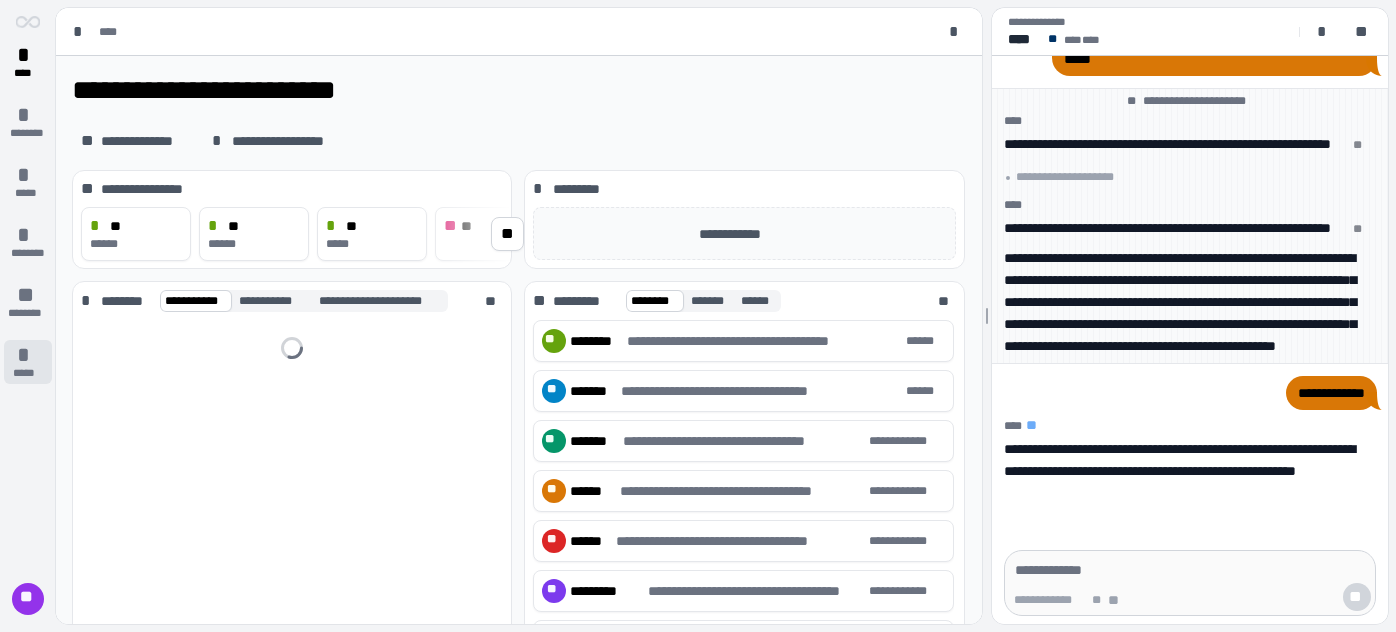 scroll, scrollTop: 0, scrollLeft: 0, axis: both 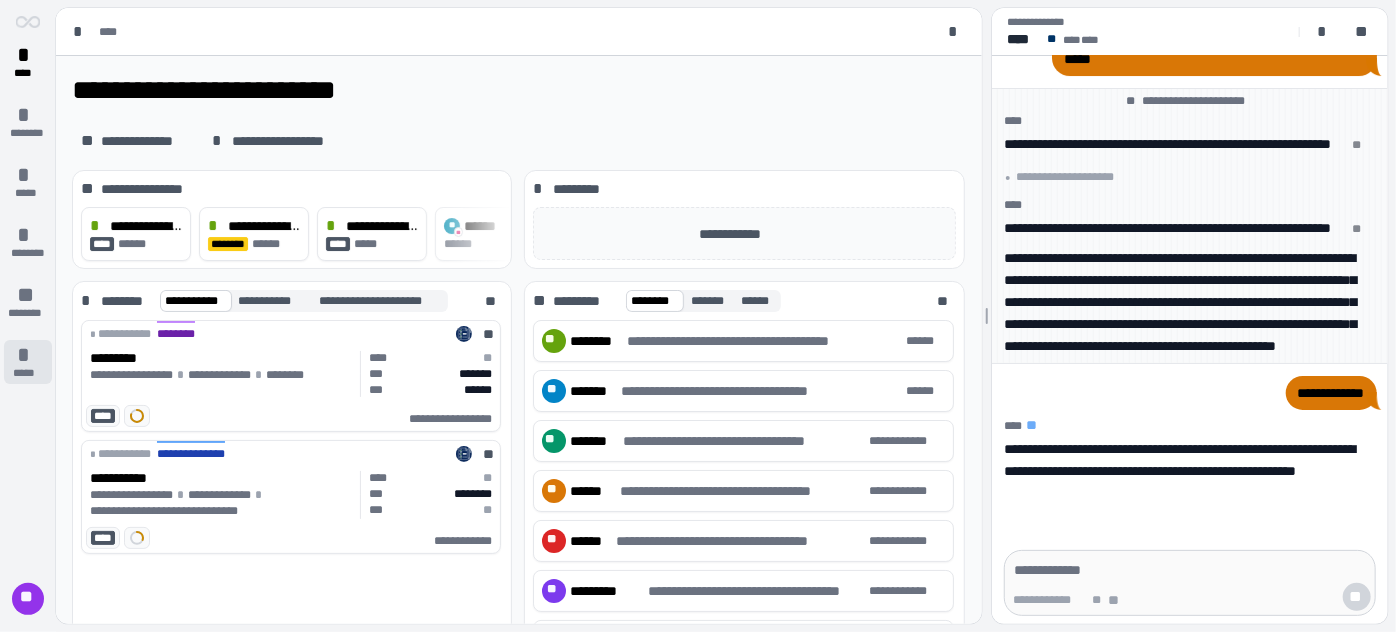 click on "*" at bounding box center (28, 355) 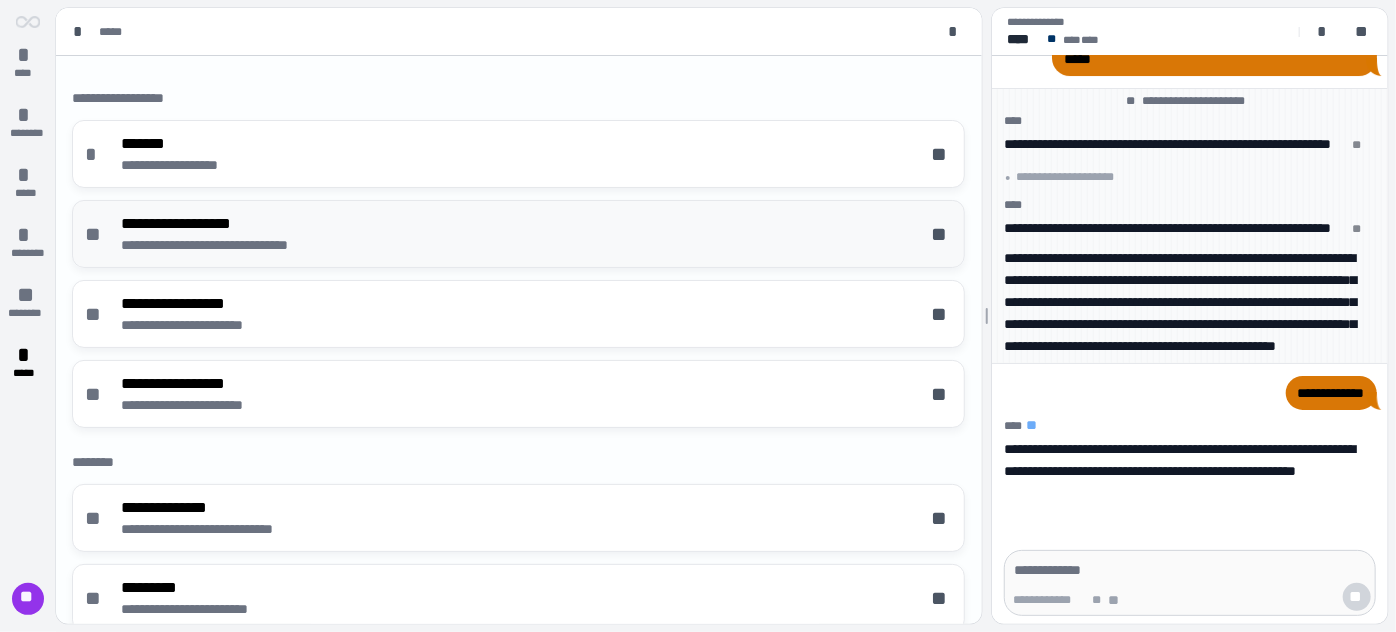 click on "**********" at bounding box center (238, 224) 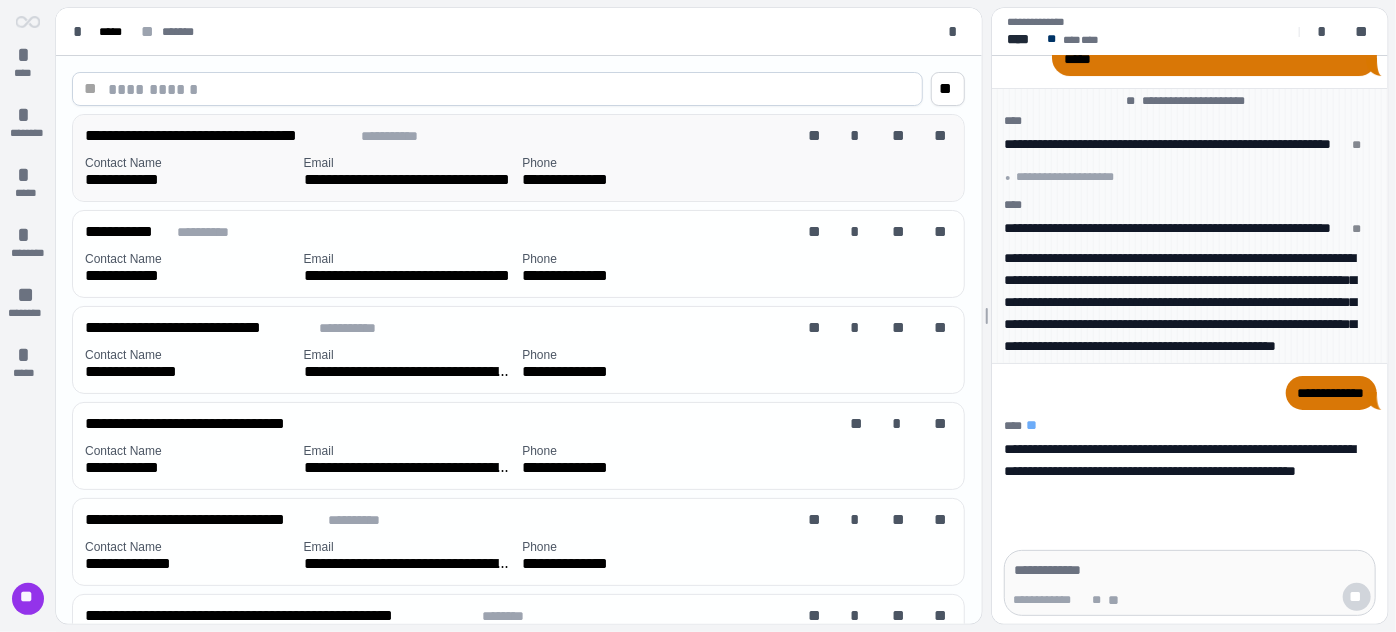 click on "**********" at bounding box center [190, 180] 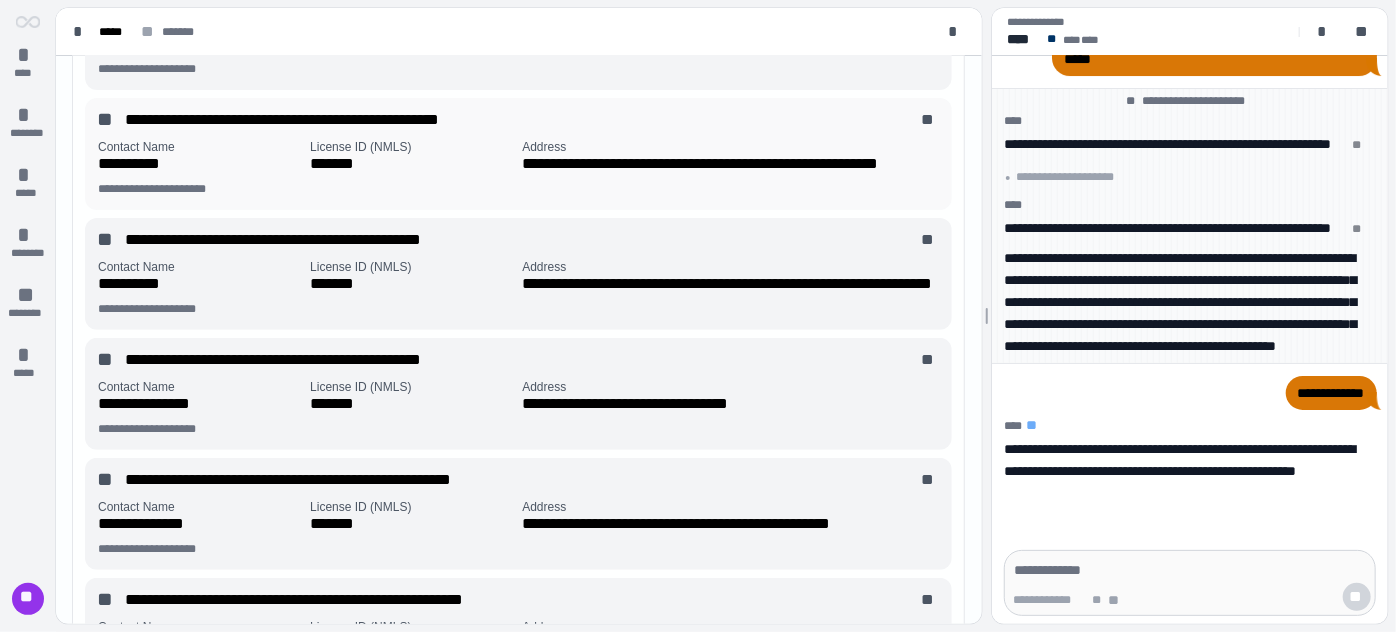 scroll, scrollTop: 249, scrollLeft: 0, axis: vertical 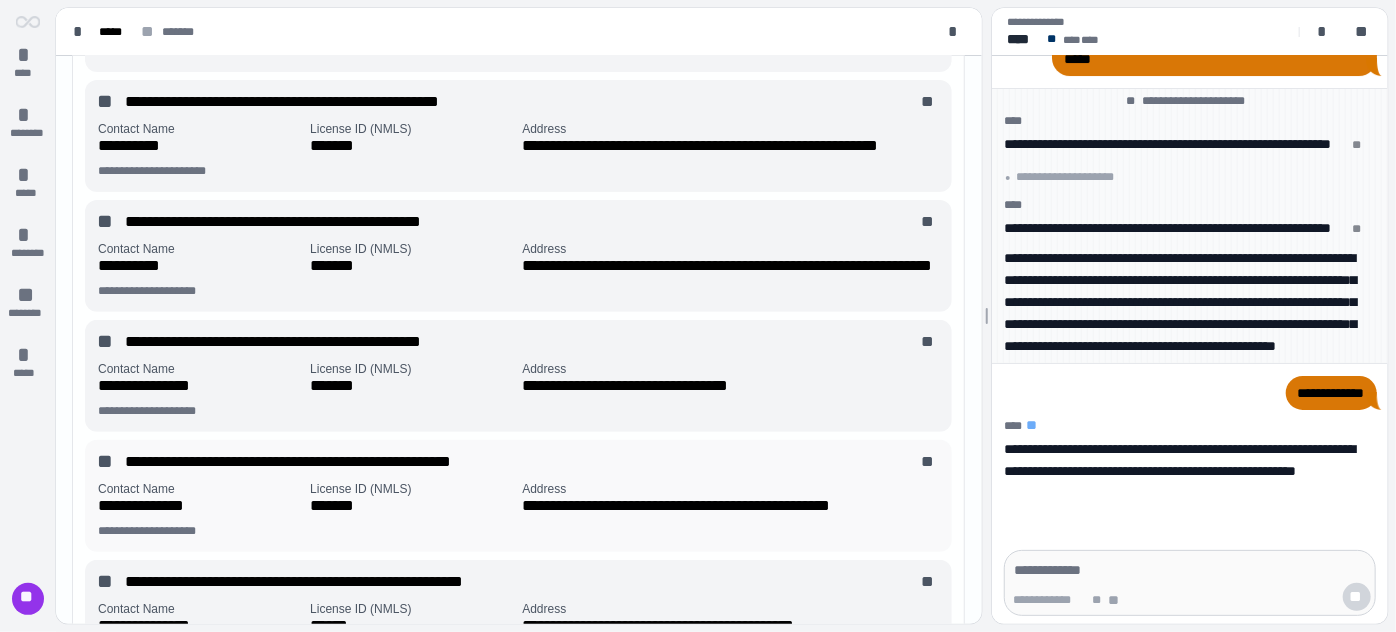 click on "*******" at bounding box center [412, 506] 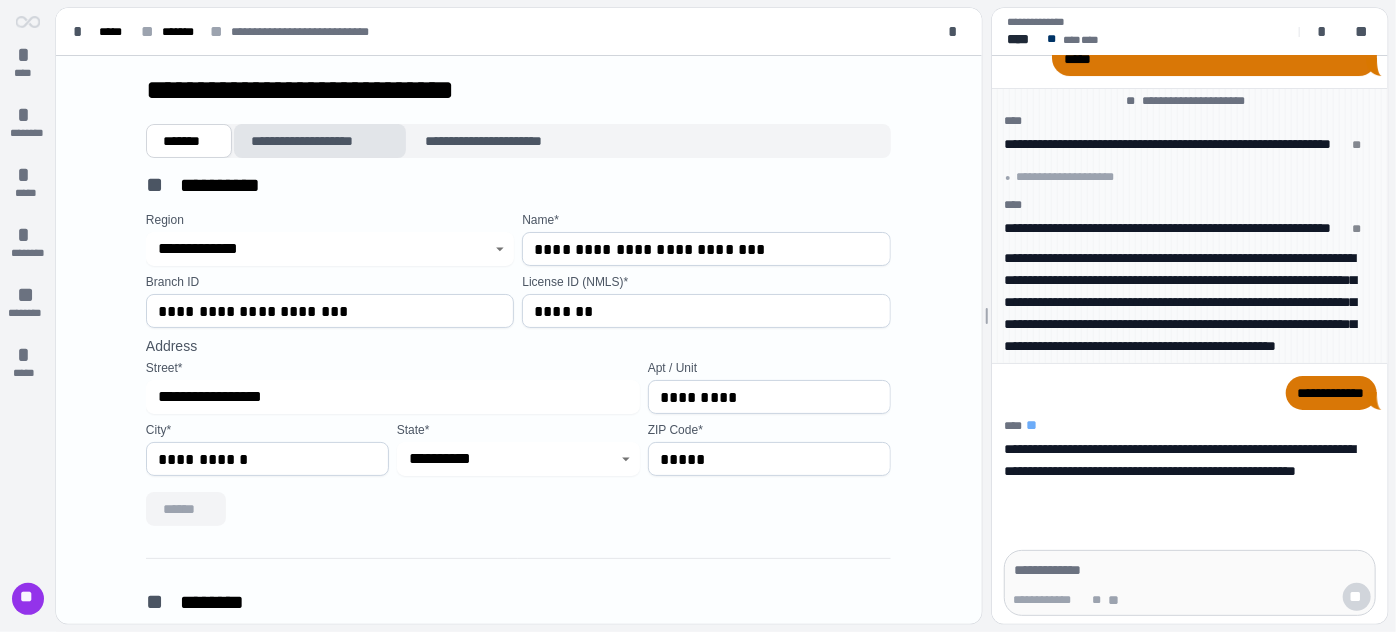 click on "**********" at bounding box center [320, 141] 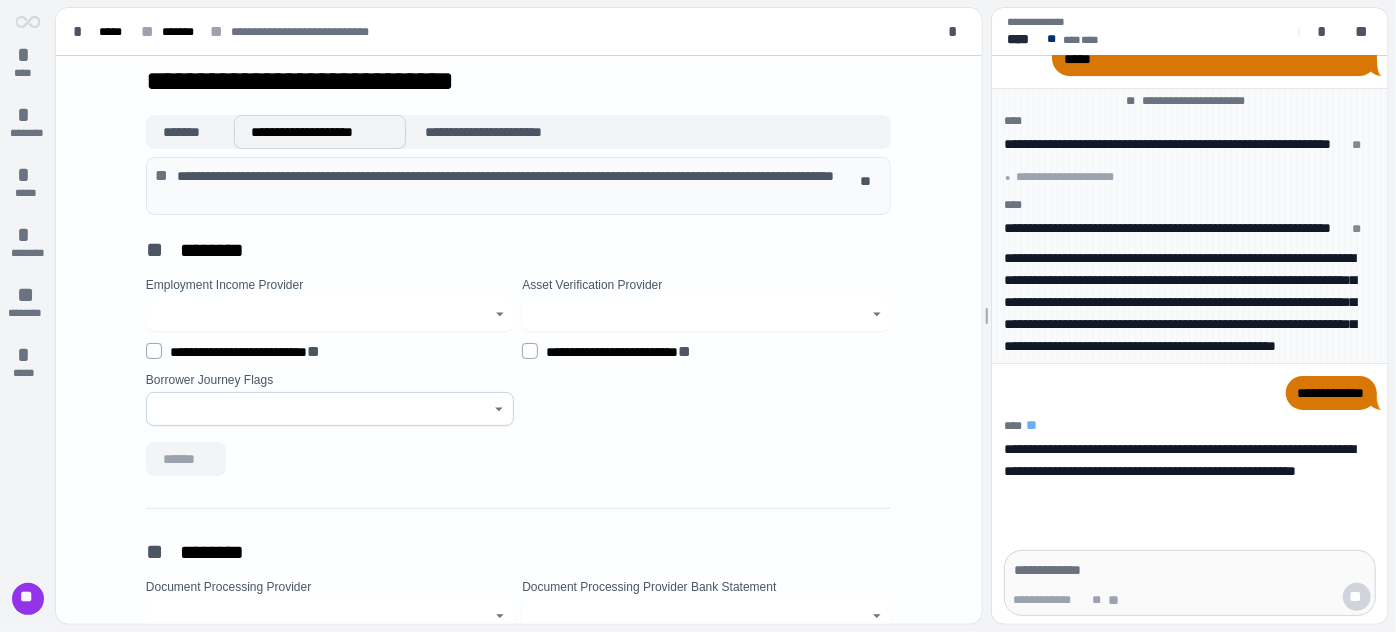 scroll, scrollTop: 0, scrollLeft: 0, axis: both 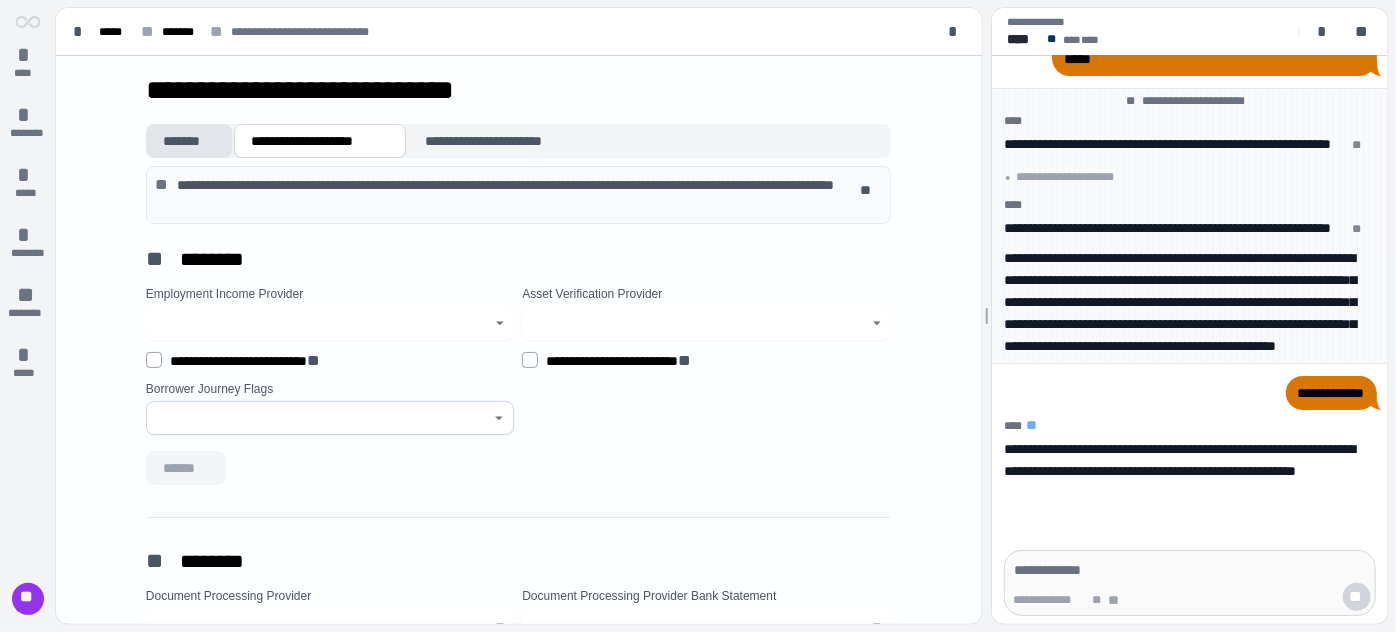 click on "*******" at bounding box center [189, 141] 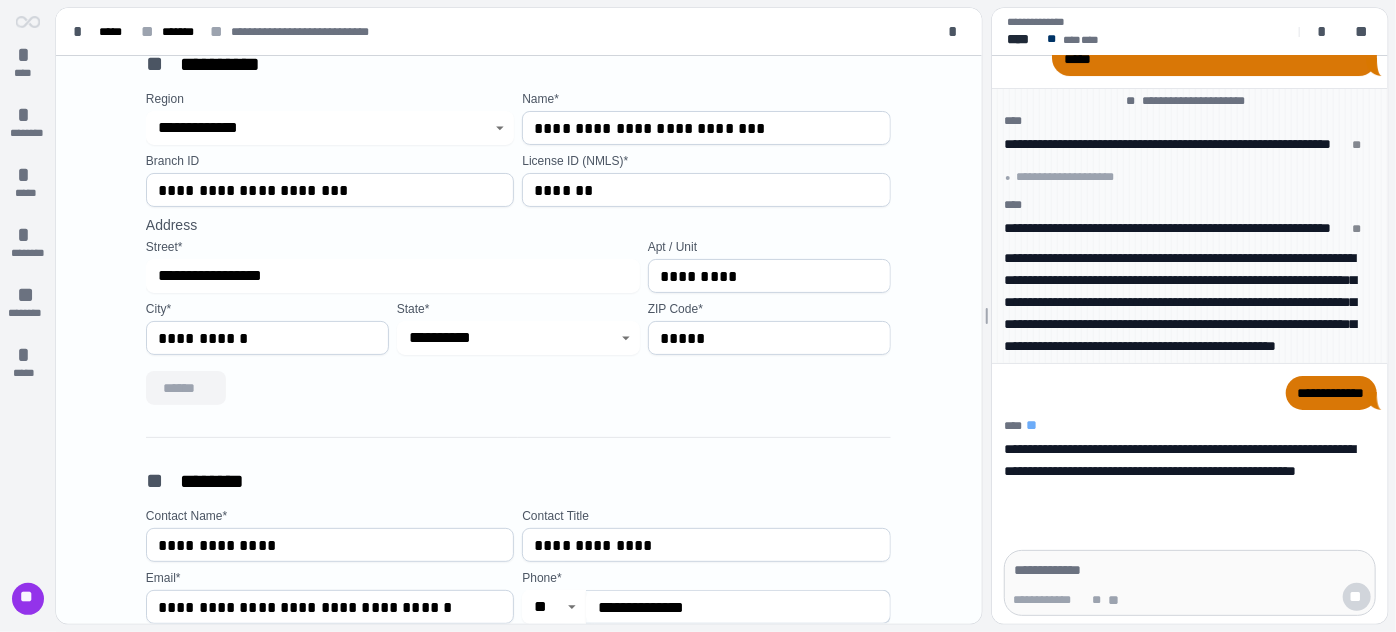 scroll, scrollTop: 0, scrollLeft: 0, axis: both 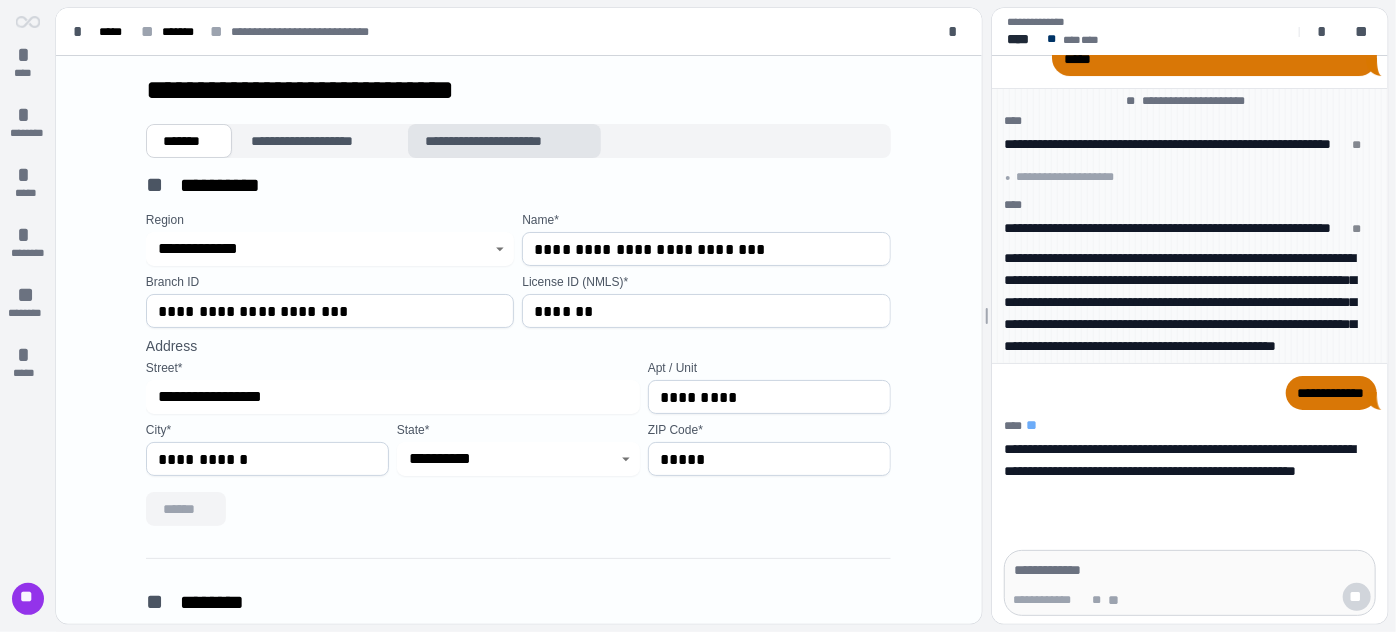 click on "**********" at bounding box center [505, 141] 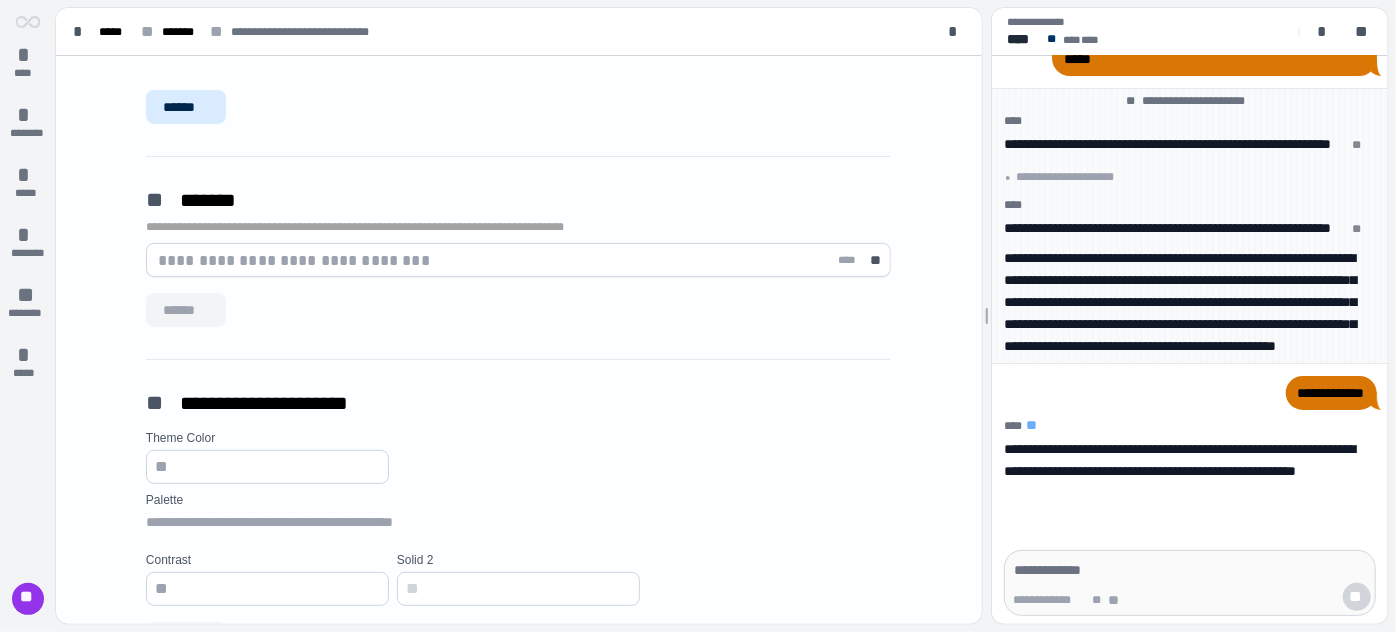 scroll, scrollTop: 0, scrollLeft: 0, axis: both 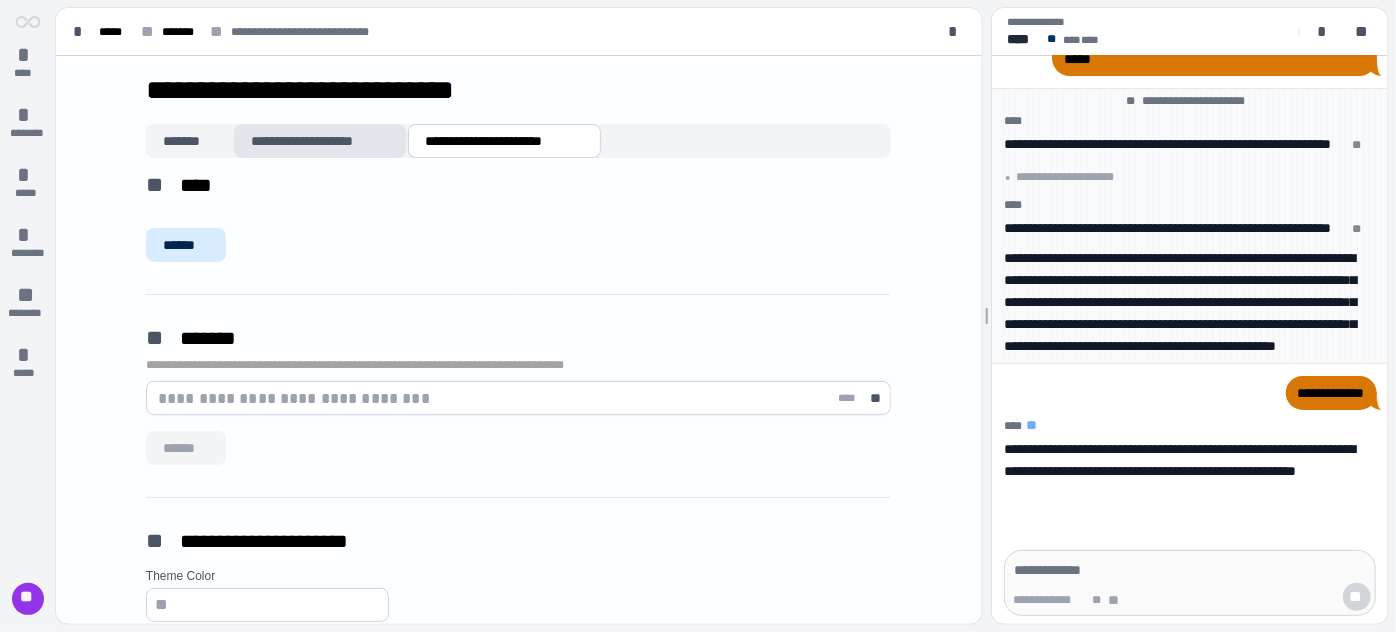 click on "**********" at bounding box center (320, 141) 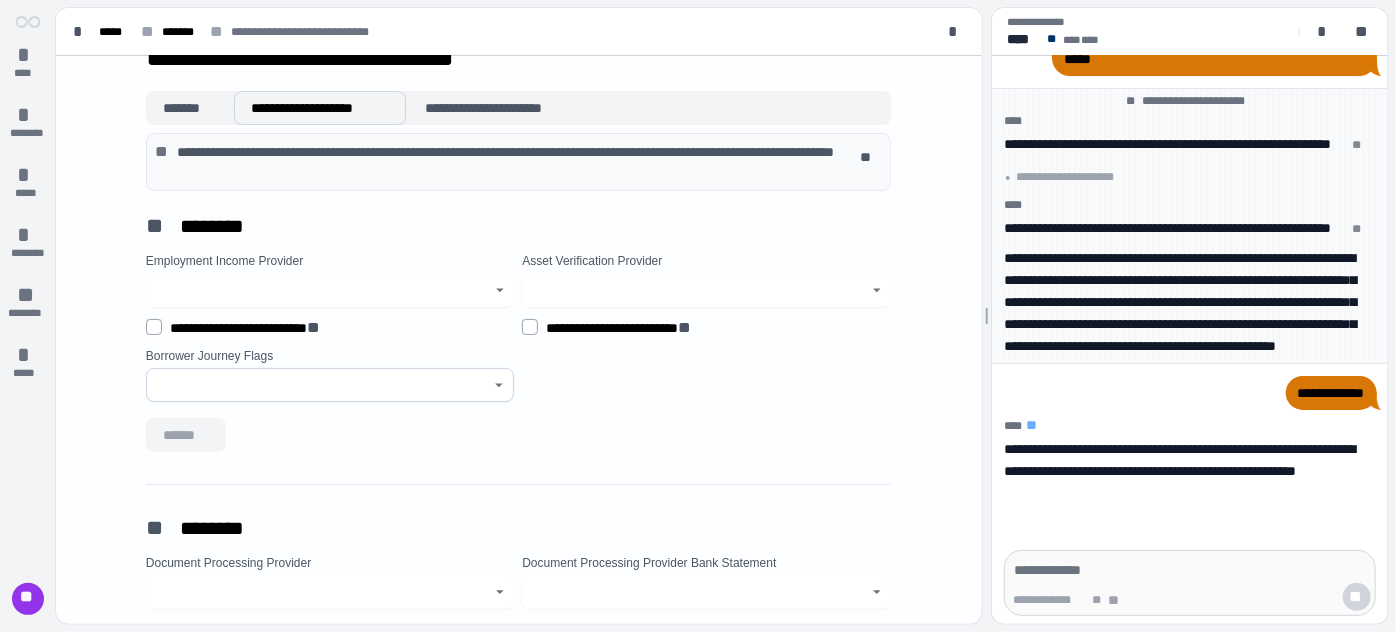scroll, scrollTop: 0, scrollLeft: 0, axis: both 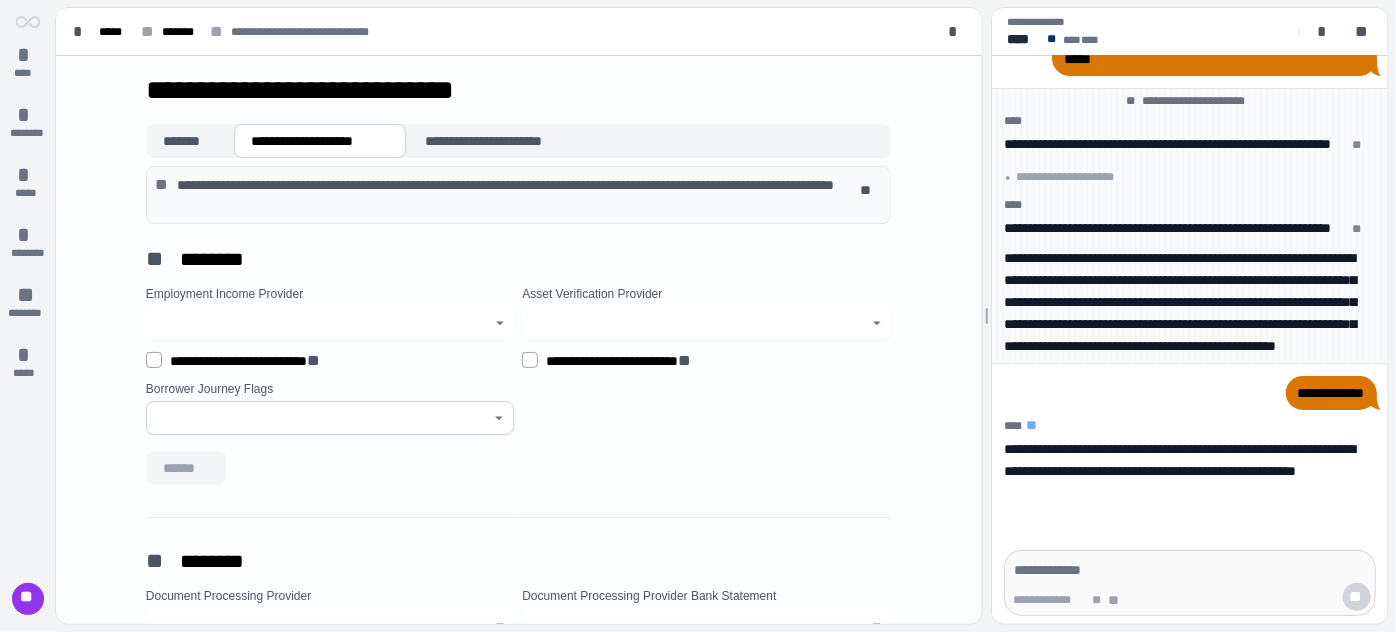 click at bounding box center [1190, 570] 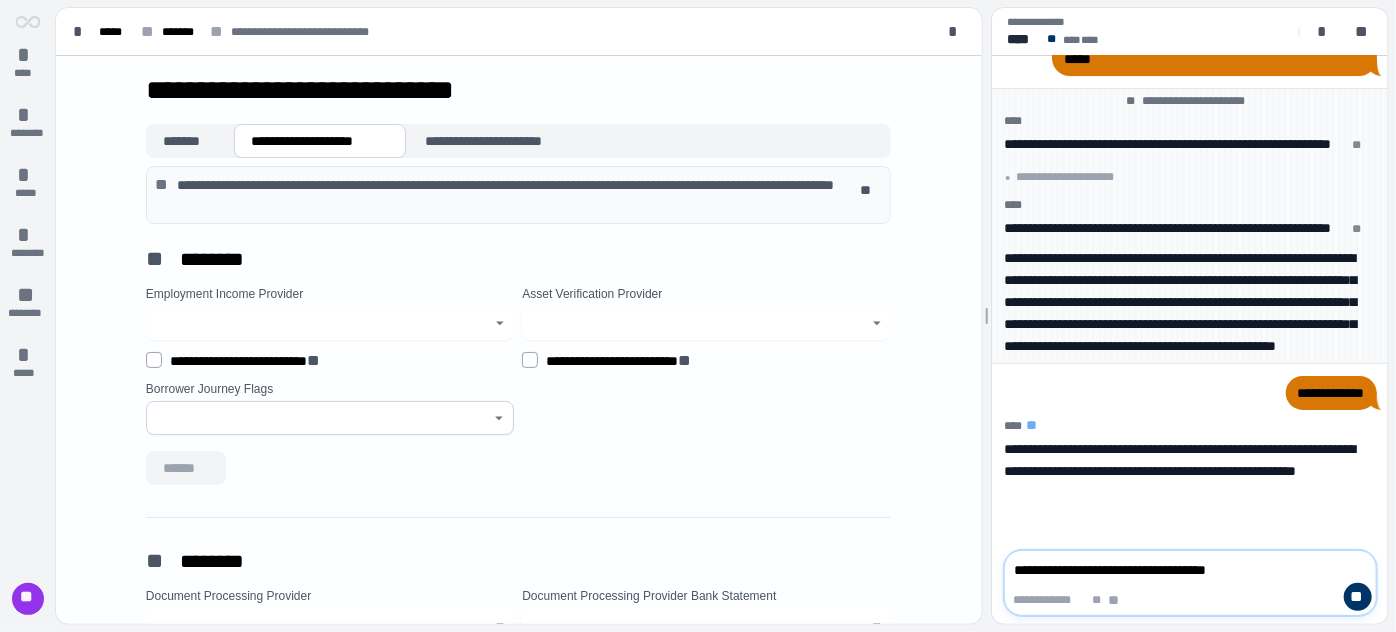 type on "**********" 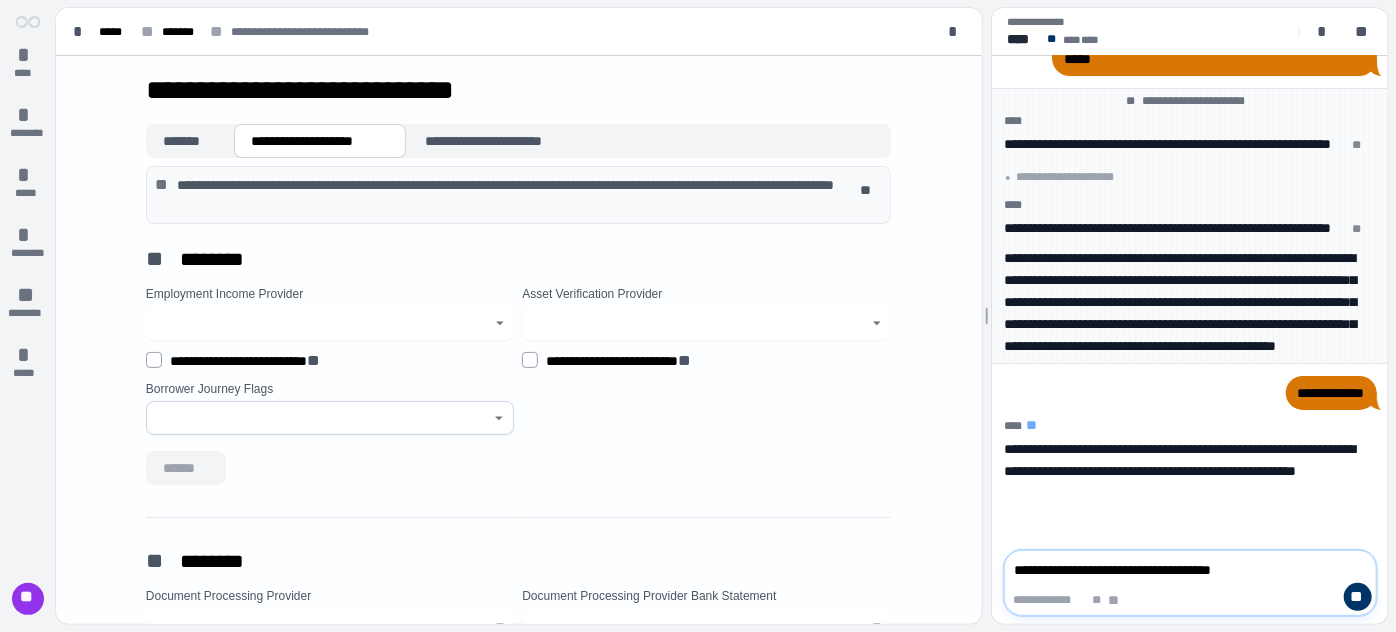 type 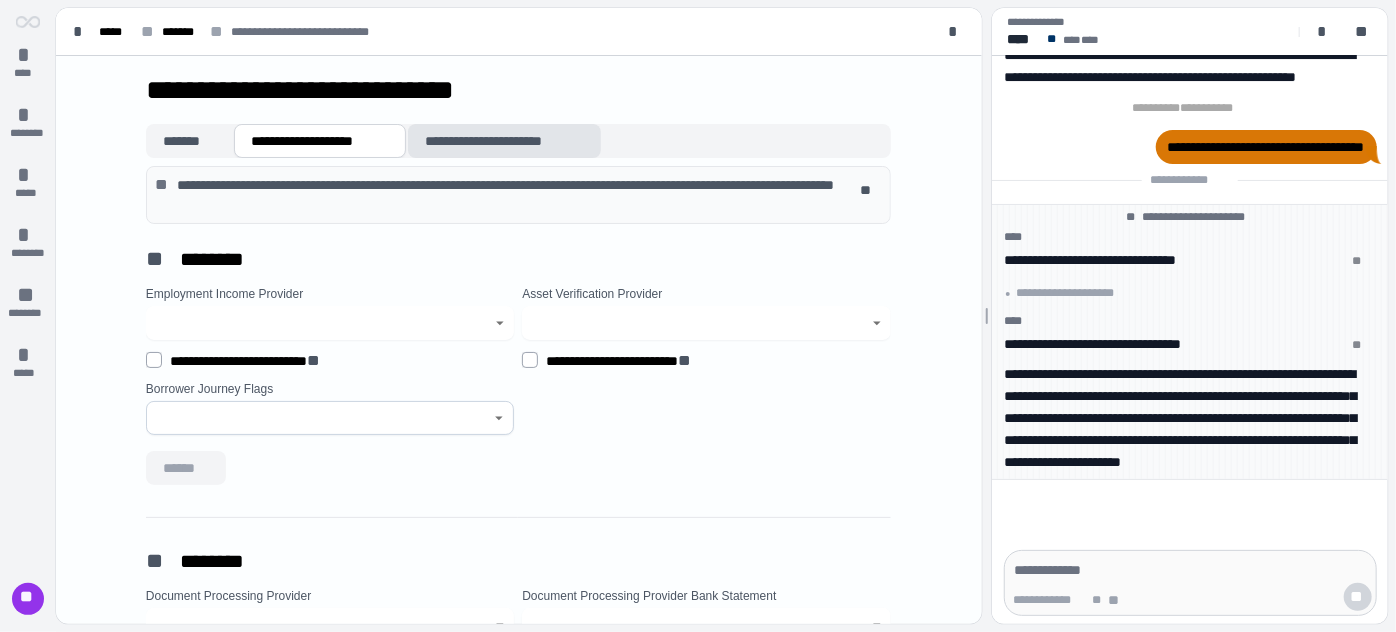 click on "**********" at bounding box center (505, 141) 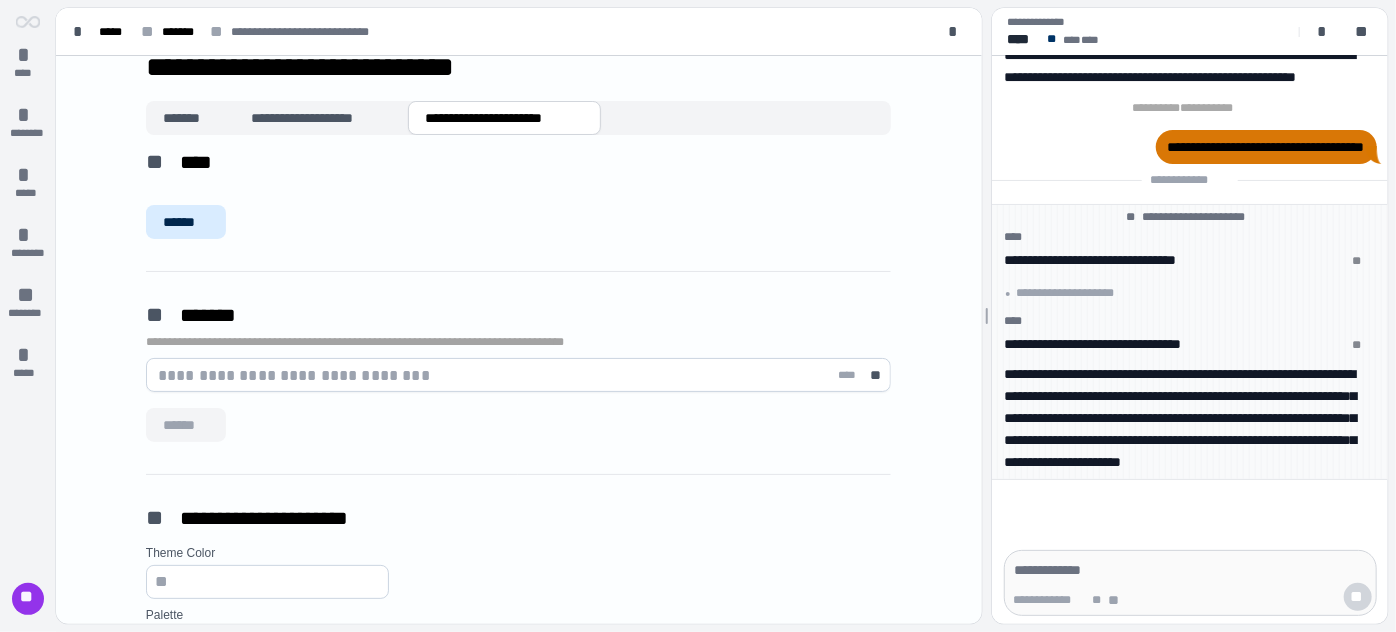scroll, scrollTop: 0, scrollLeft: 0, axis: both 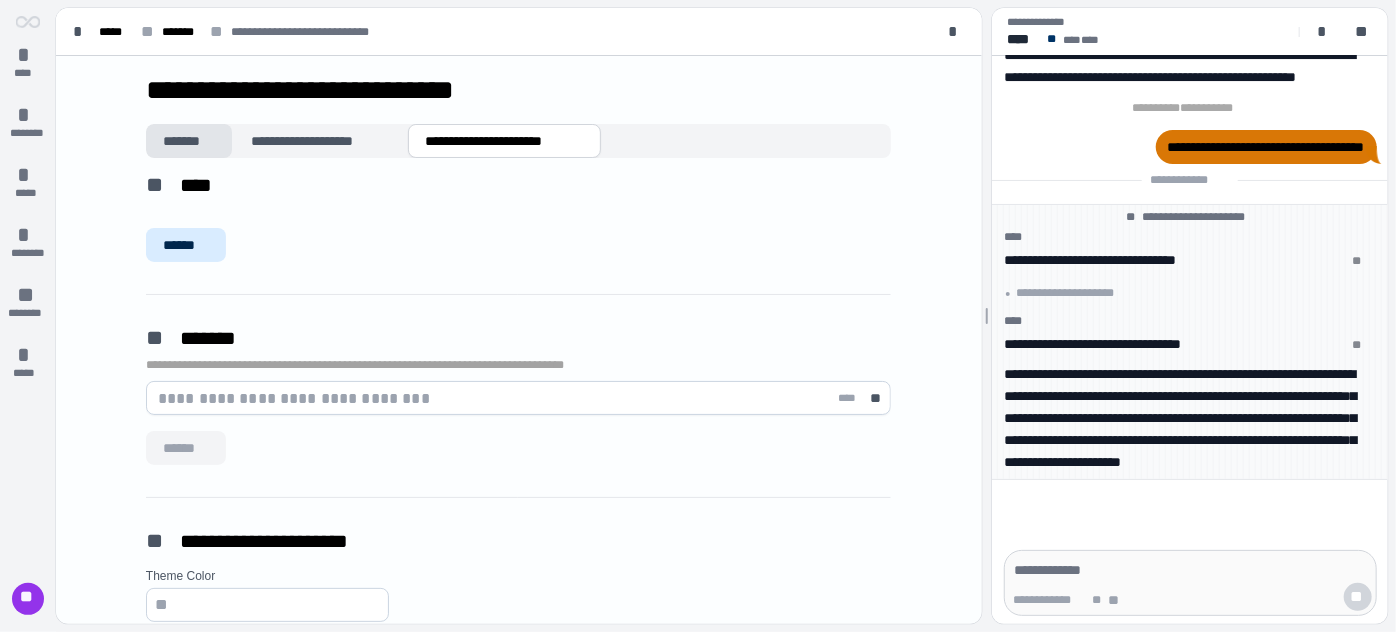 click on "*******" at bounding box center (189, 141) 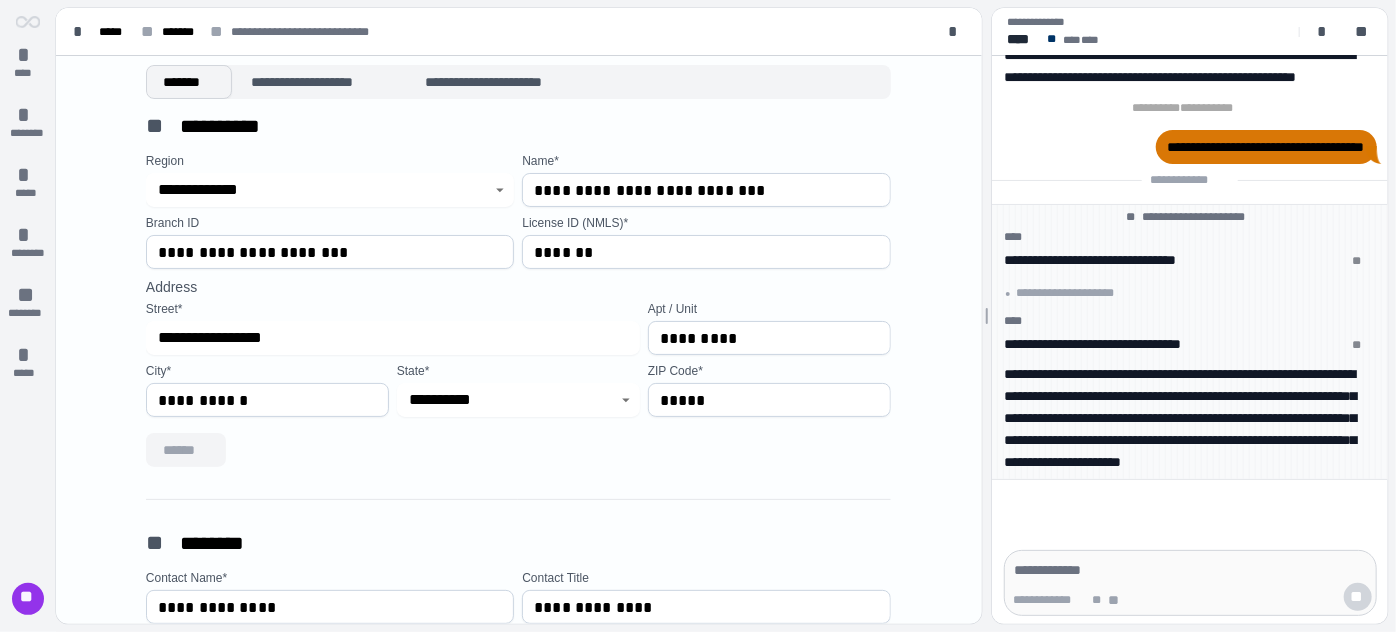 scroll, scrollTop: 0, scrollLeft: 0, axis: both 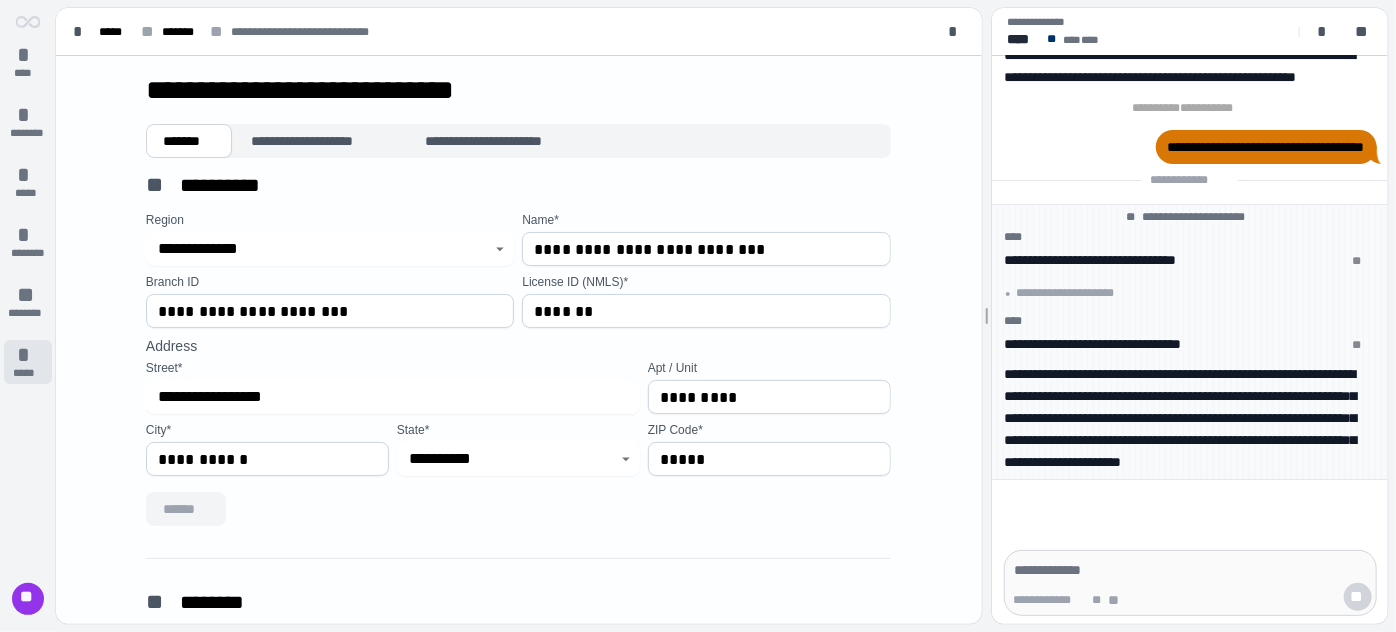 click on "*****" at bounding box center [28, 373] 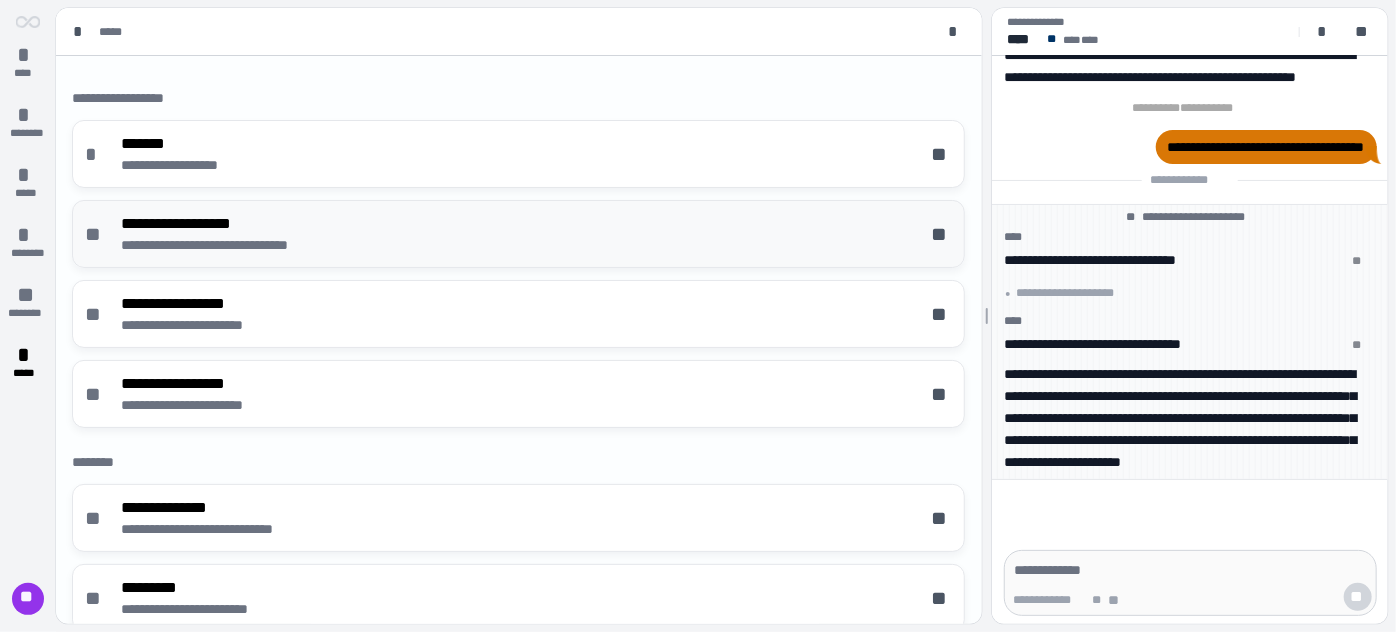 click on "**********" at bounding box center (518, 234) 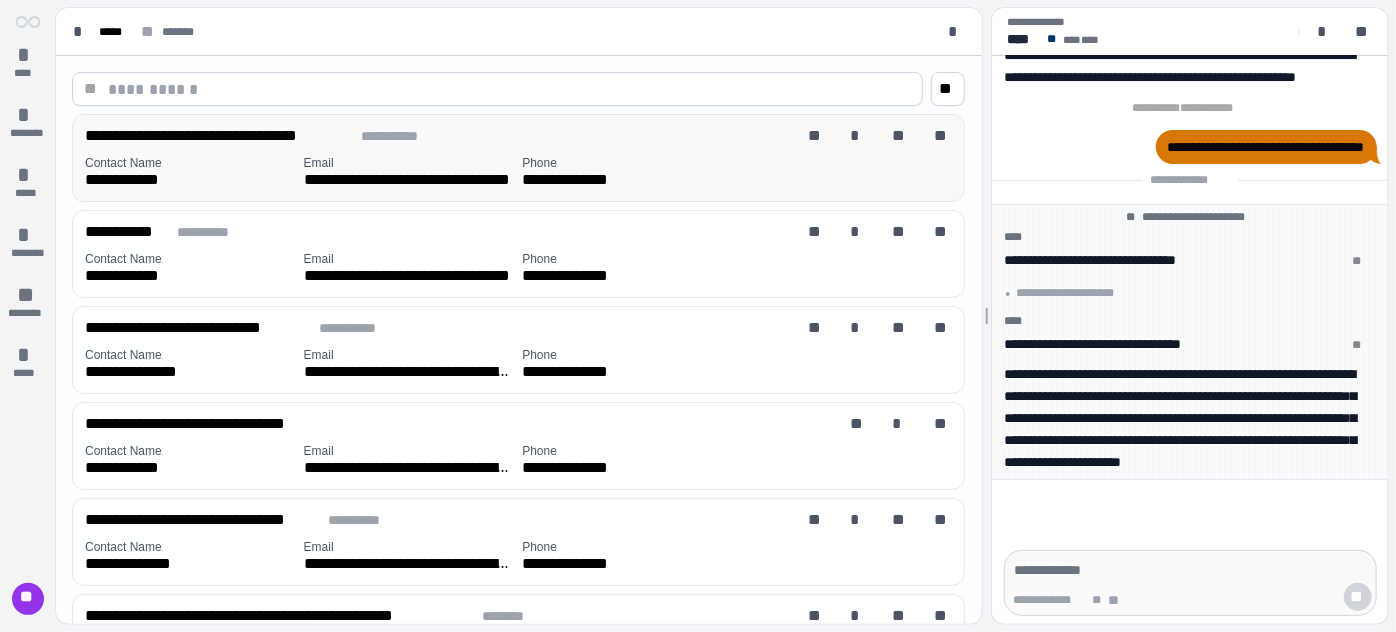 click on "**********" at bounding box center [440, 136] 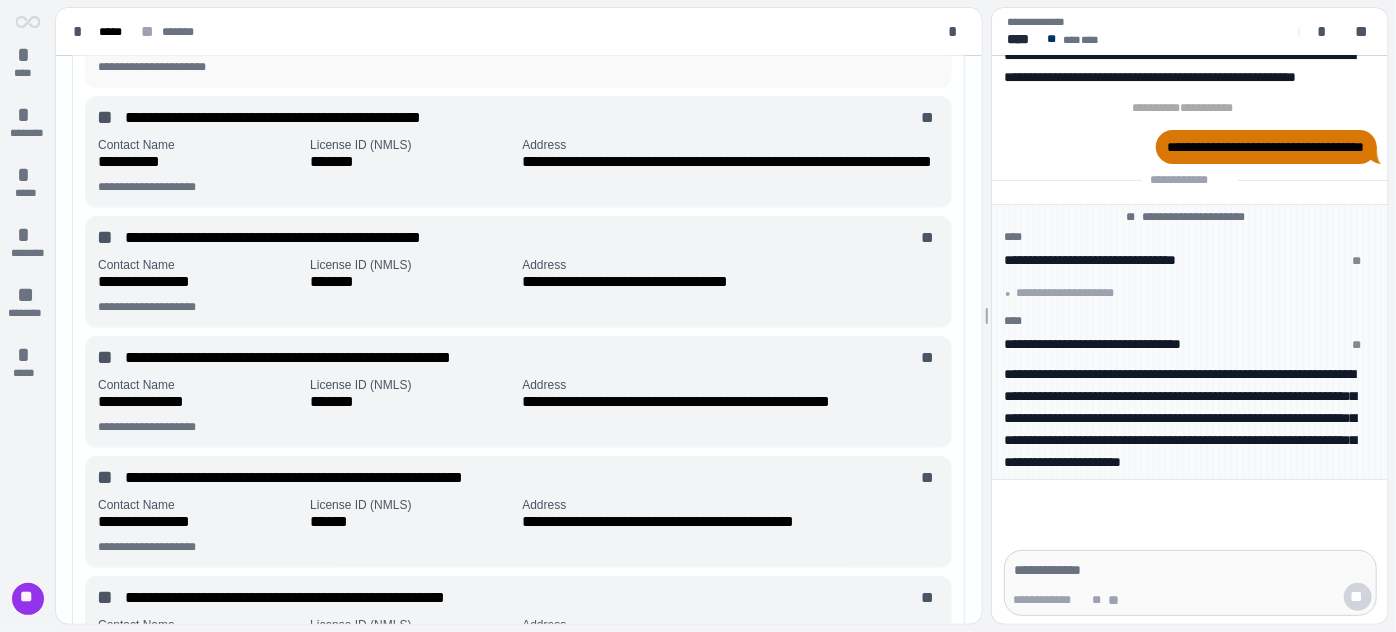 scroll, scrollTop: 370, scrollLeft: 0, axis: vertical 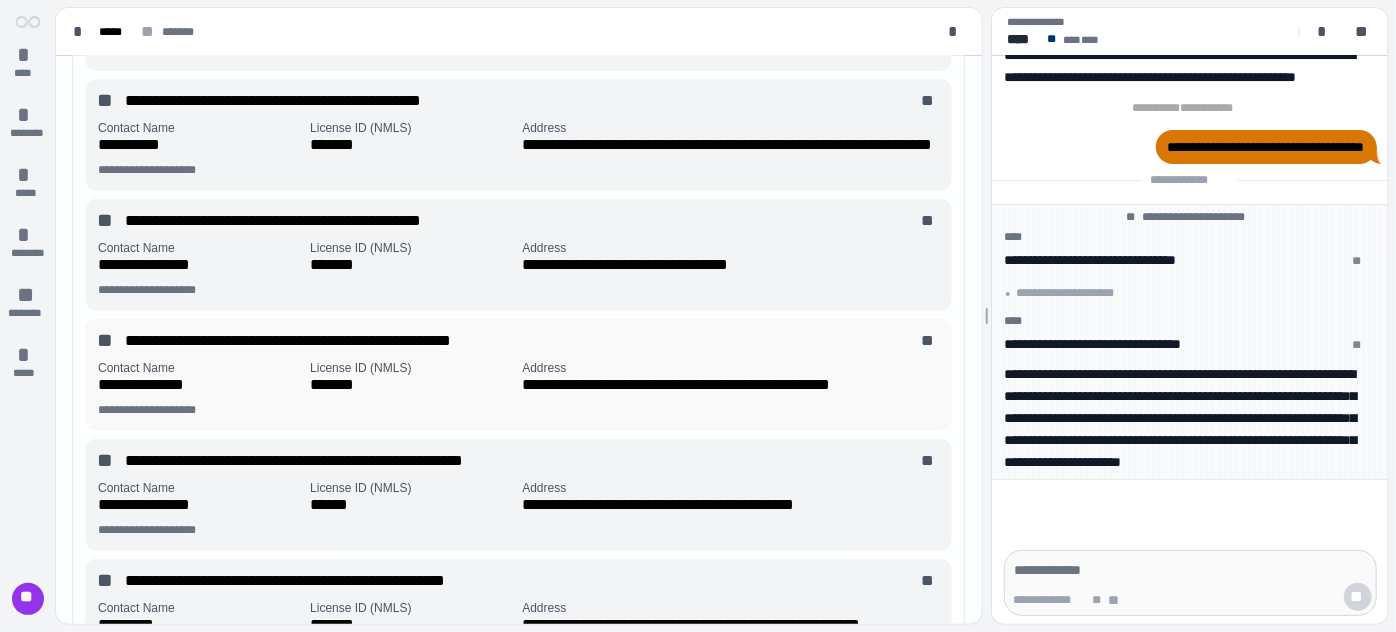 click on "**********" at bounding box center (712, 385) 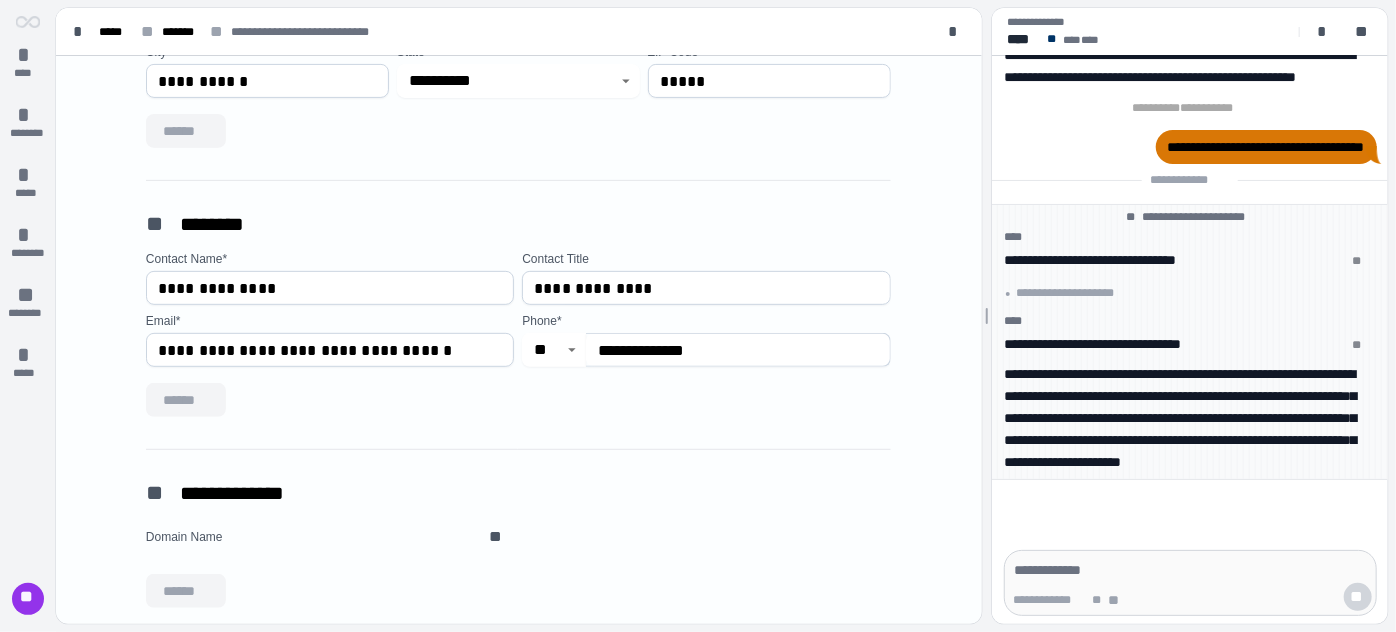 scroll, scrollTop: 383, scrollLeft: 0, axis: vertical 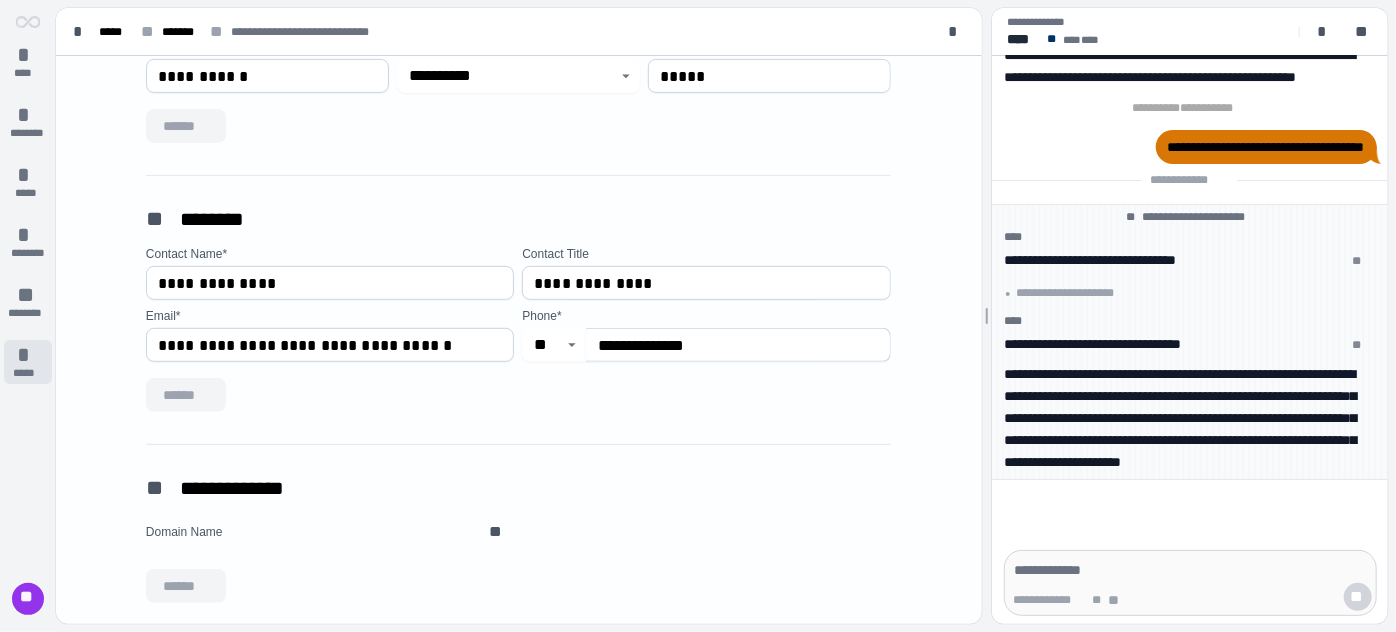 click on "*****" at bounding box center [28, 373] 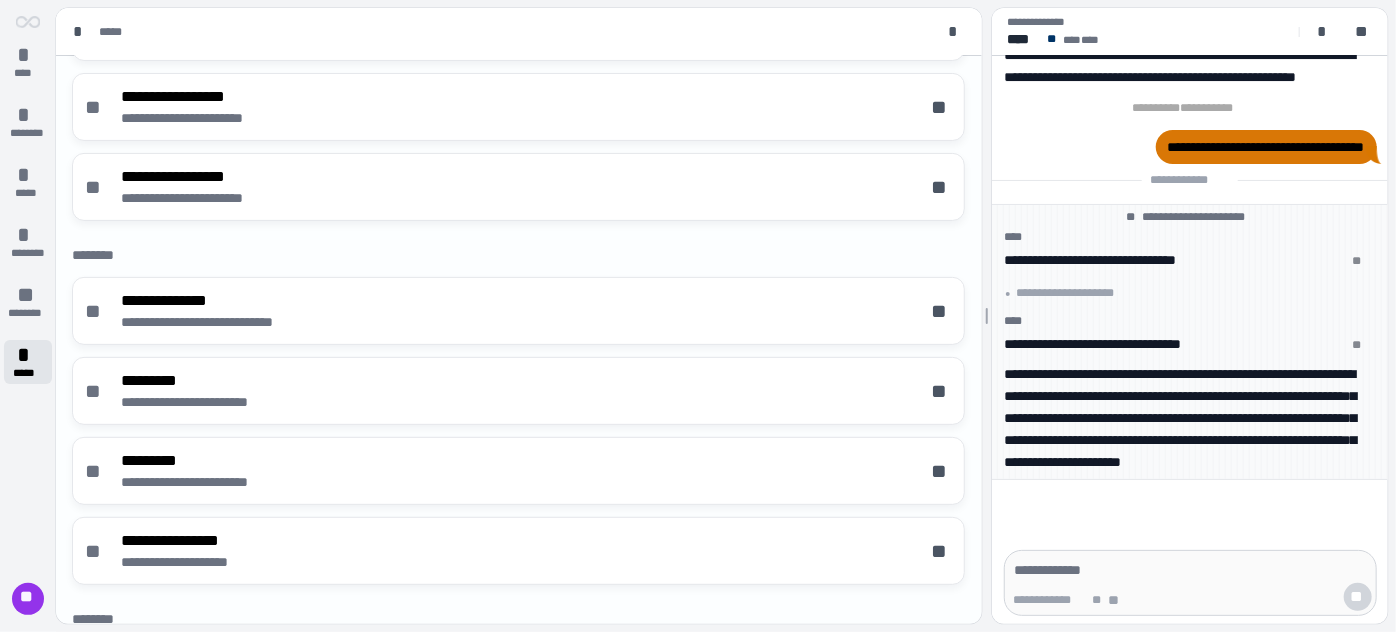 scroll, scrollTop: 199, scrollLeft: 0, axis: vertical 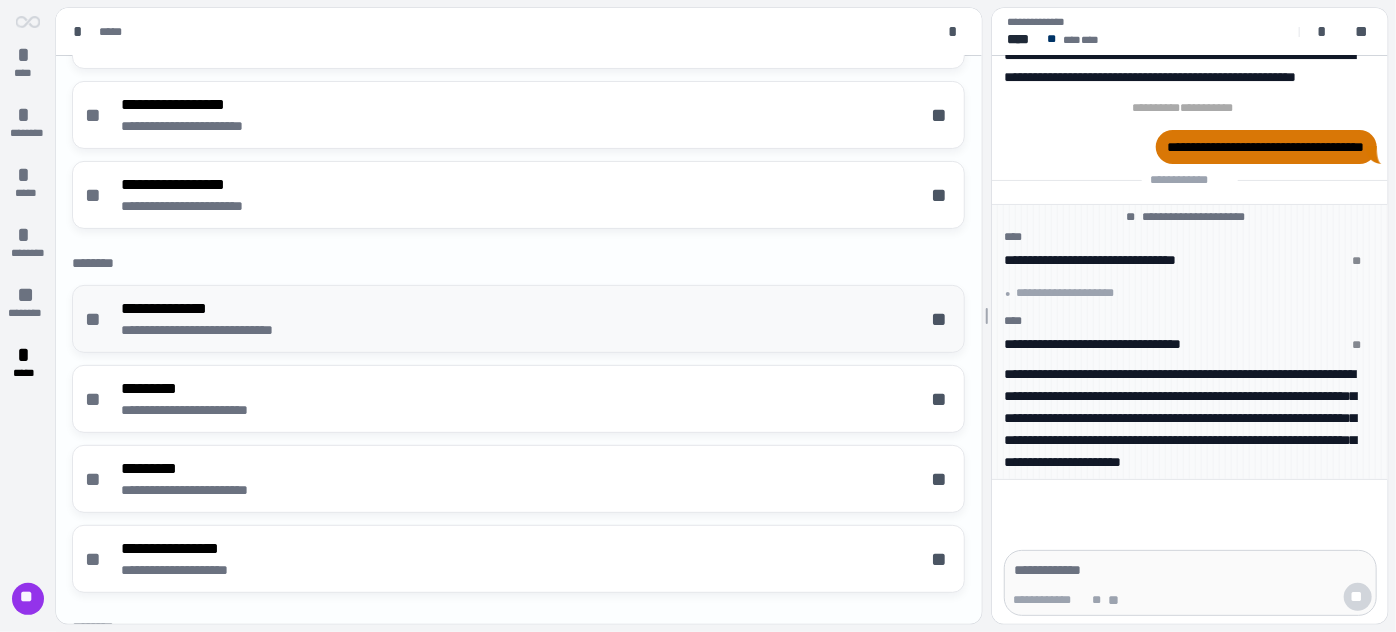 click on "**********" at bounding box center (518, 319) 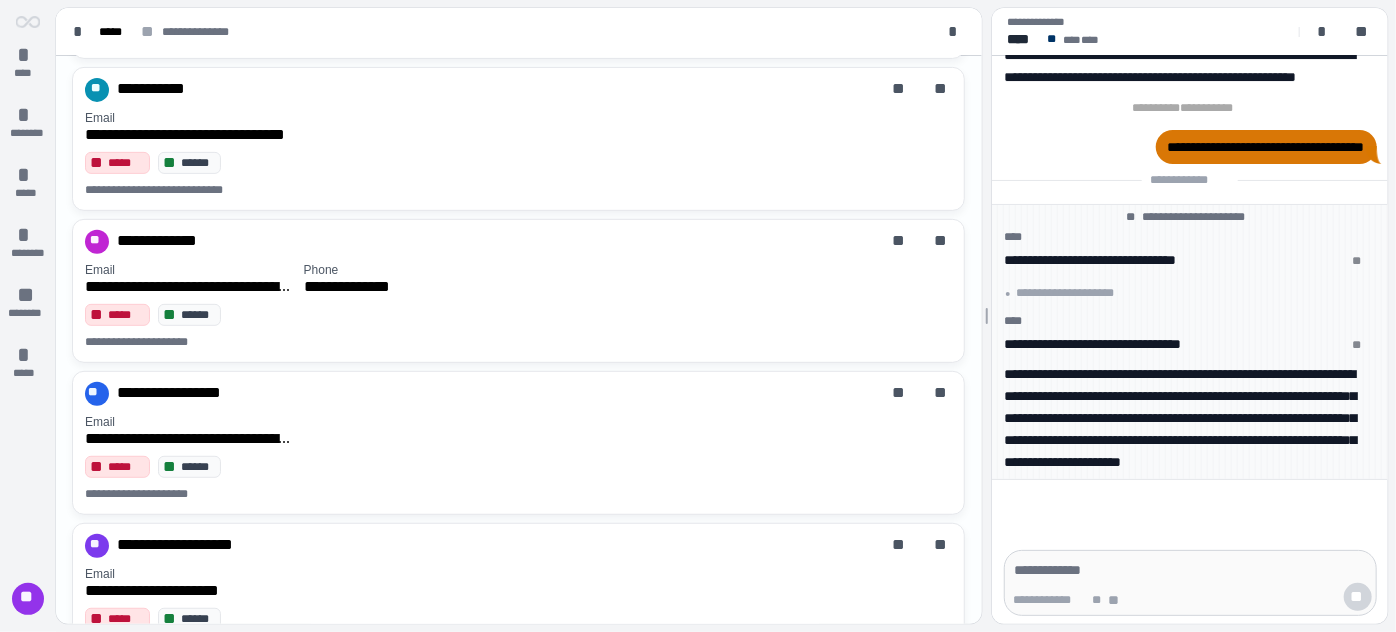 scroll, scrollTop: 500, scrollLeft: 0, axis: vertical 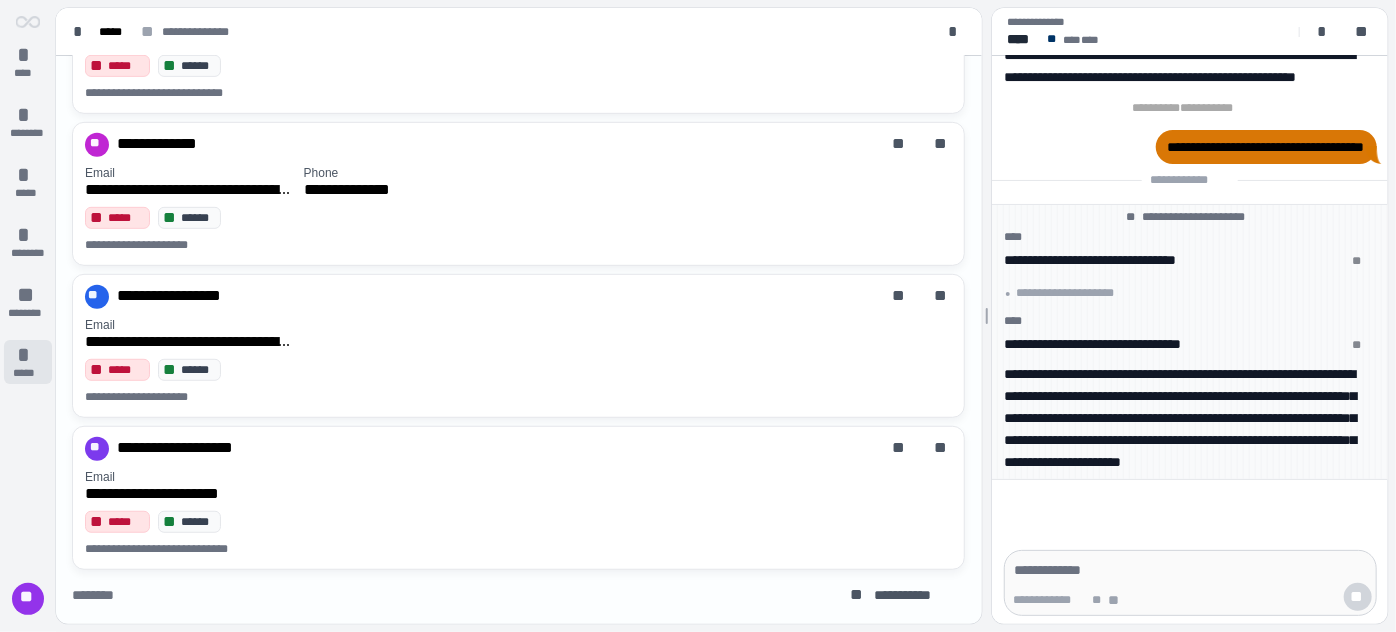 click on "*****" at bounding box center (28, 373) 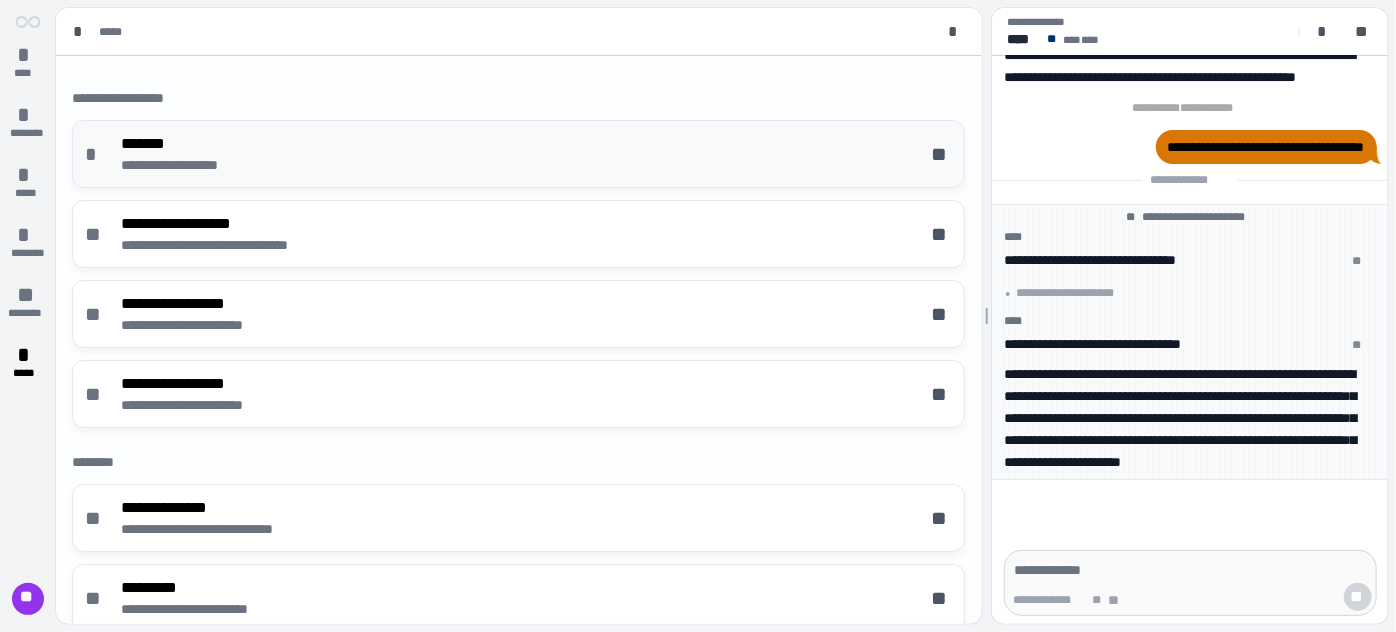 click on "**********" at bounding box center (518, 154) 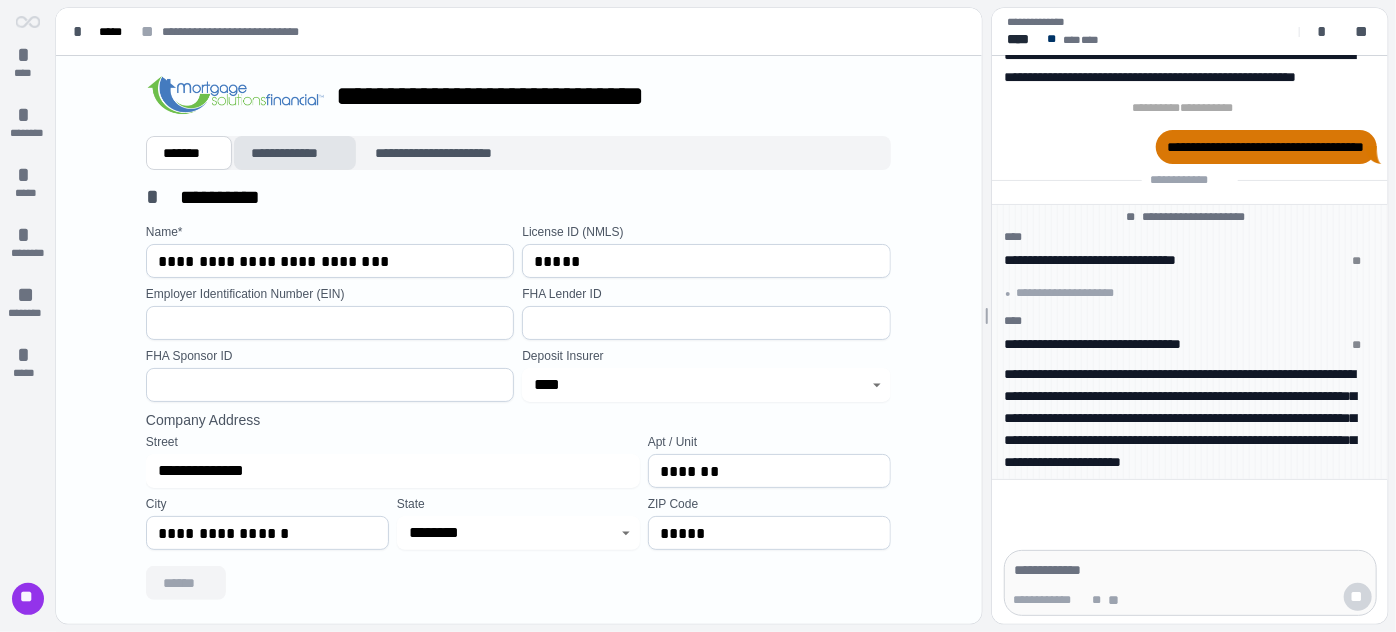 click on "**********" at bounding box center (295, 153) 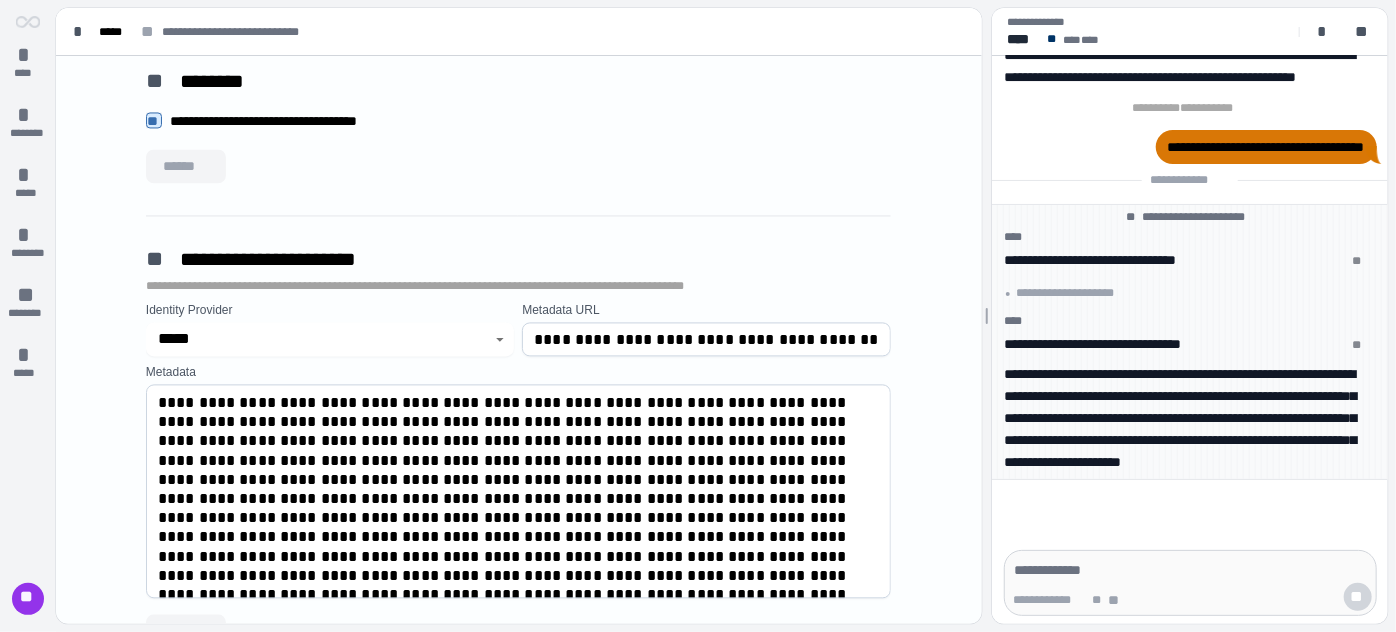 scroll, scrollTop: 2016, scrollLeft: 0, axis: vertical 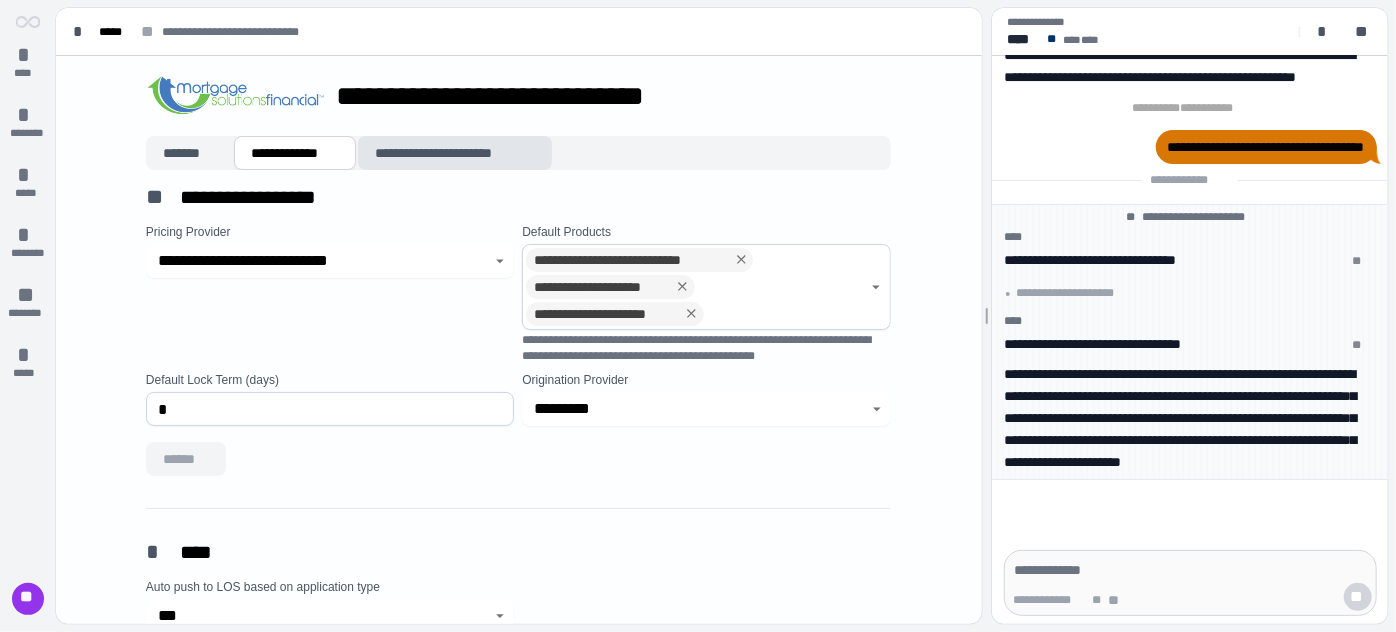 click on "**********" at bounding box center (455, 153) 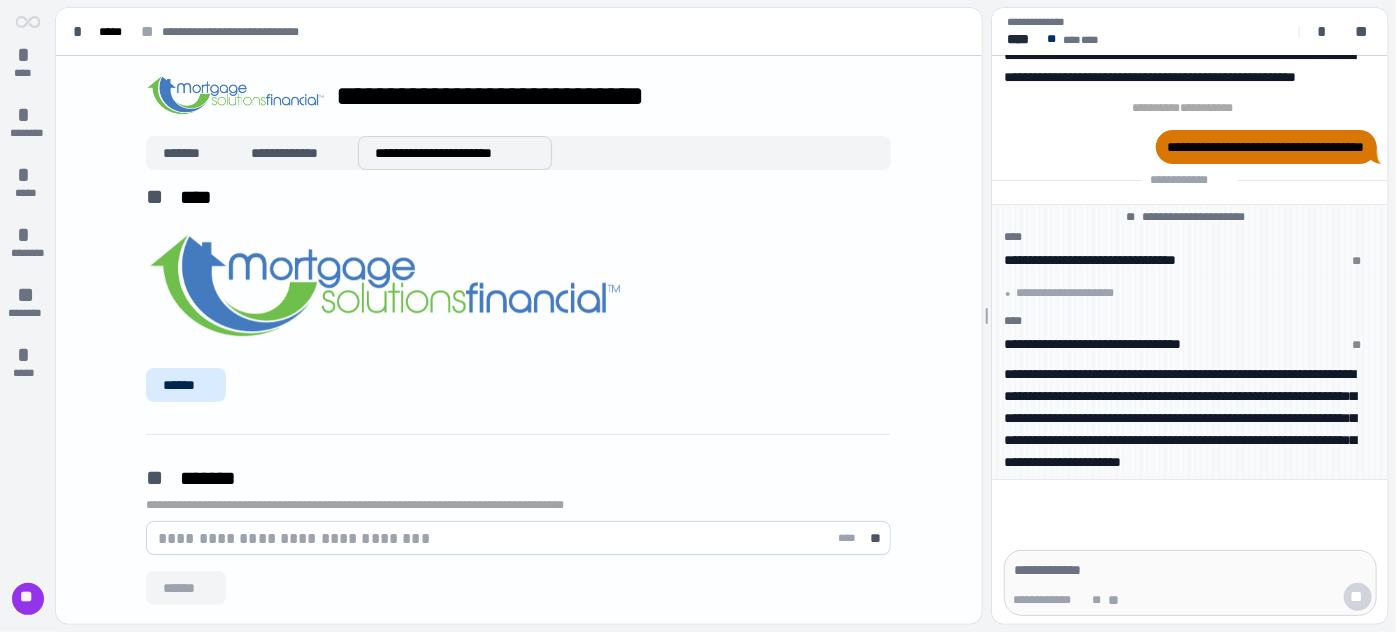 type on "**********" 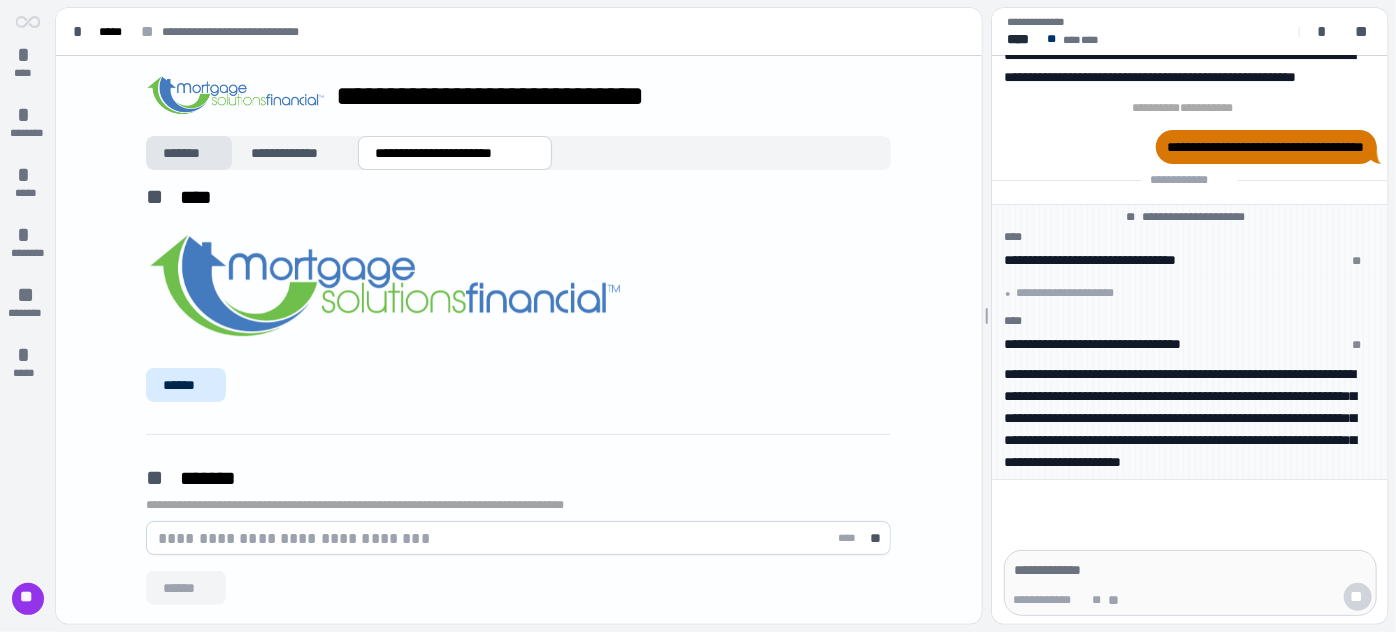 click on "*******" at bounding box center [189, 153] 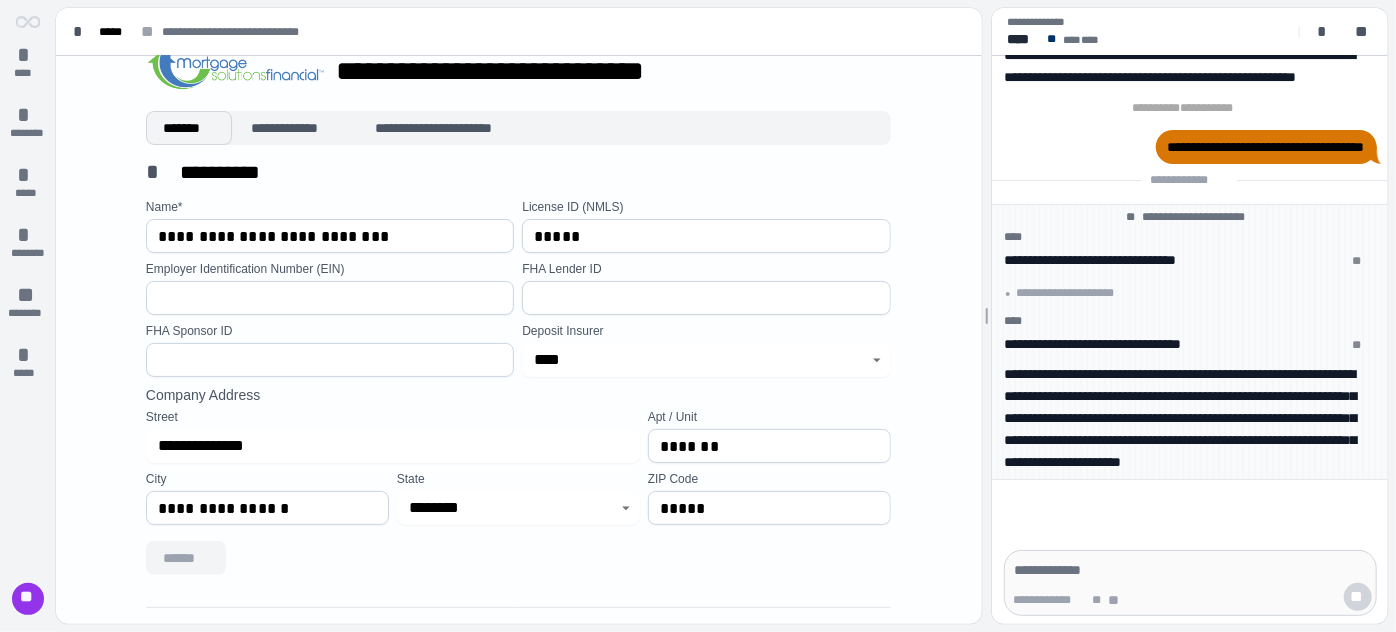 scroll, scrollTop: 0, scrollLeft: 0, axis: both 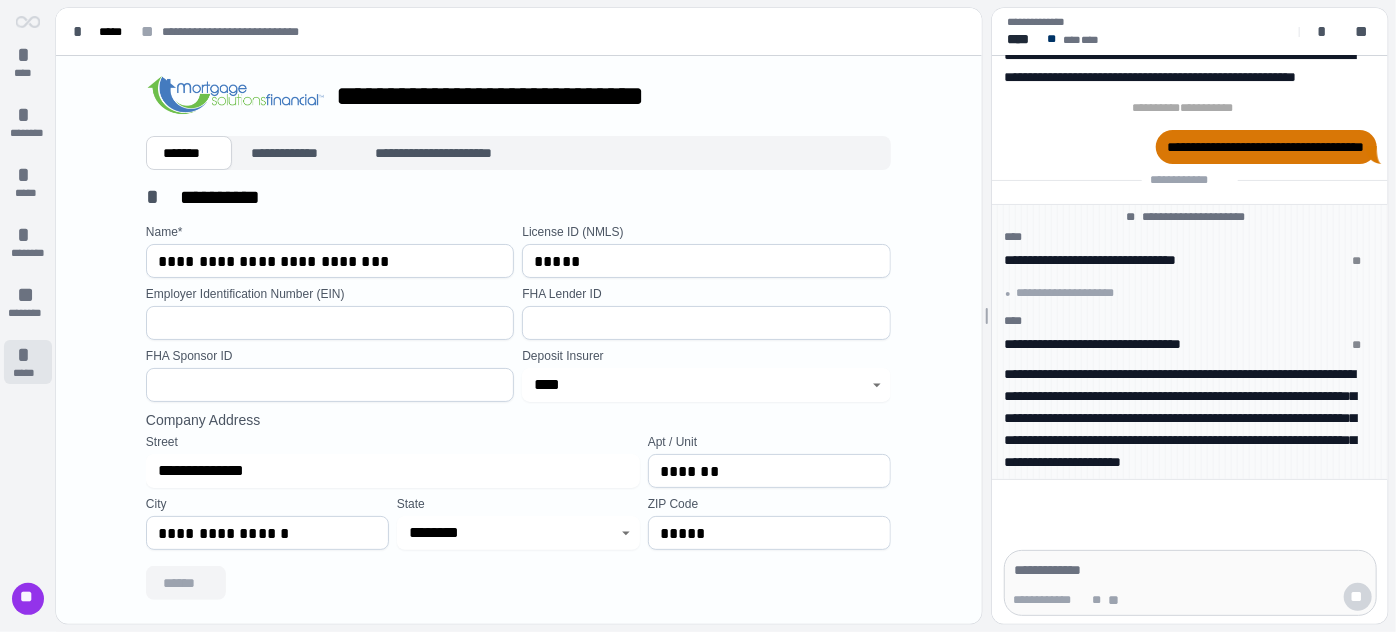 click on "*****" at bounding box center [28, 373] 